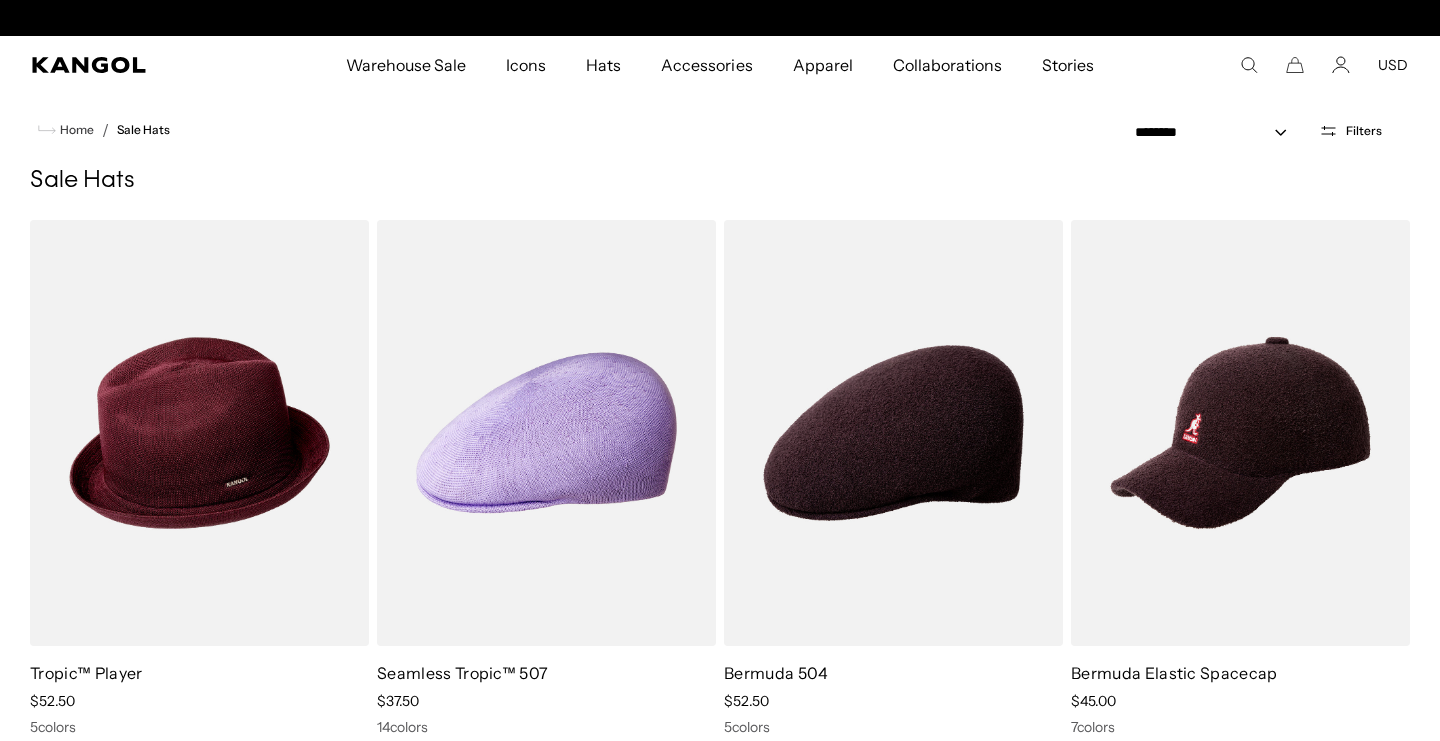 scroll, scrollTop: 131, scrollLeft: 0, axis: vertical 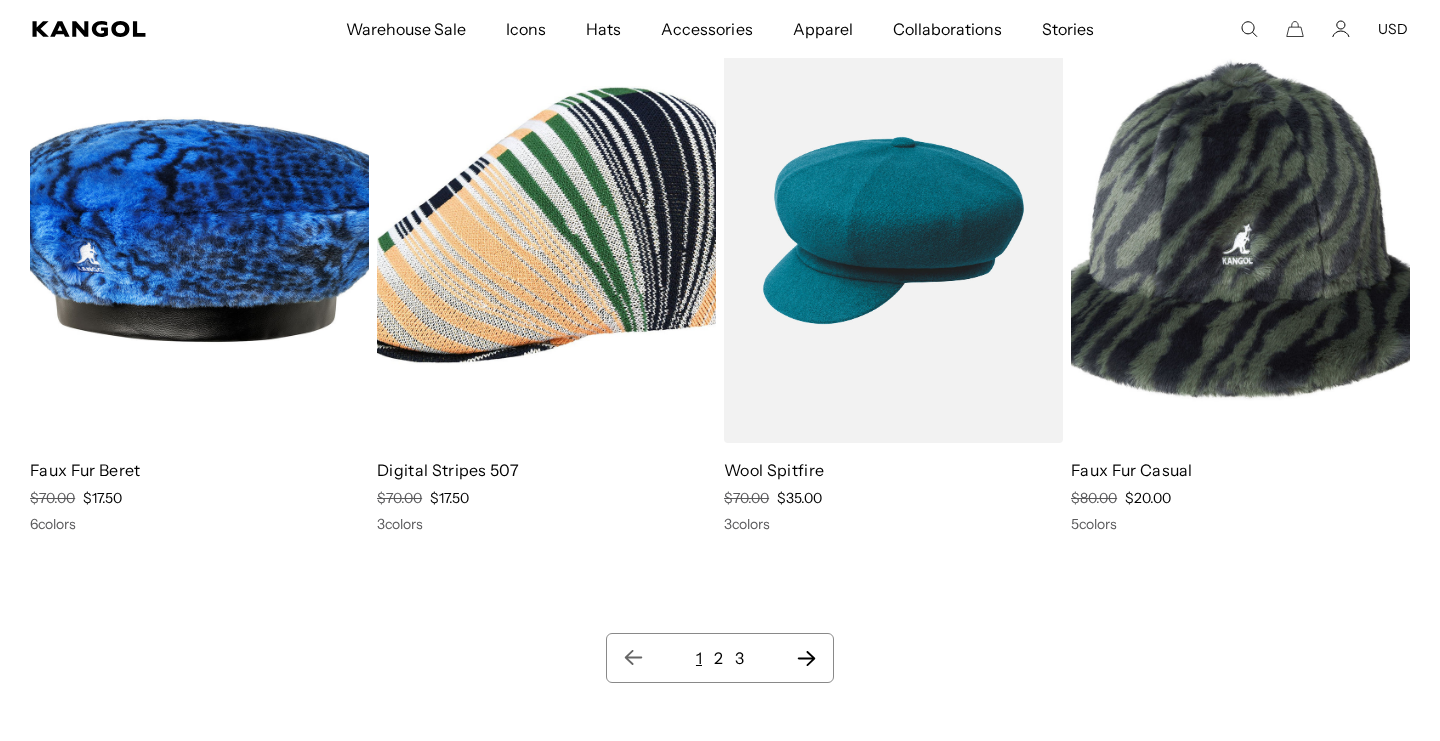 click 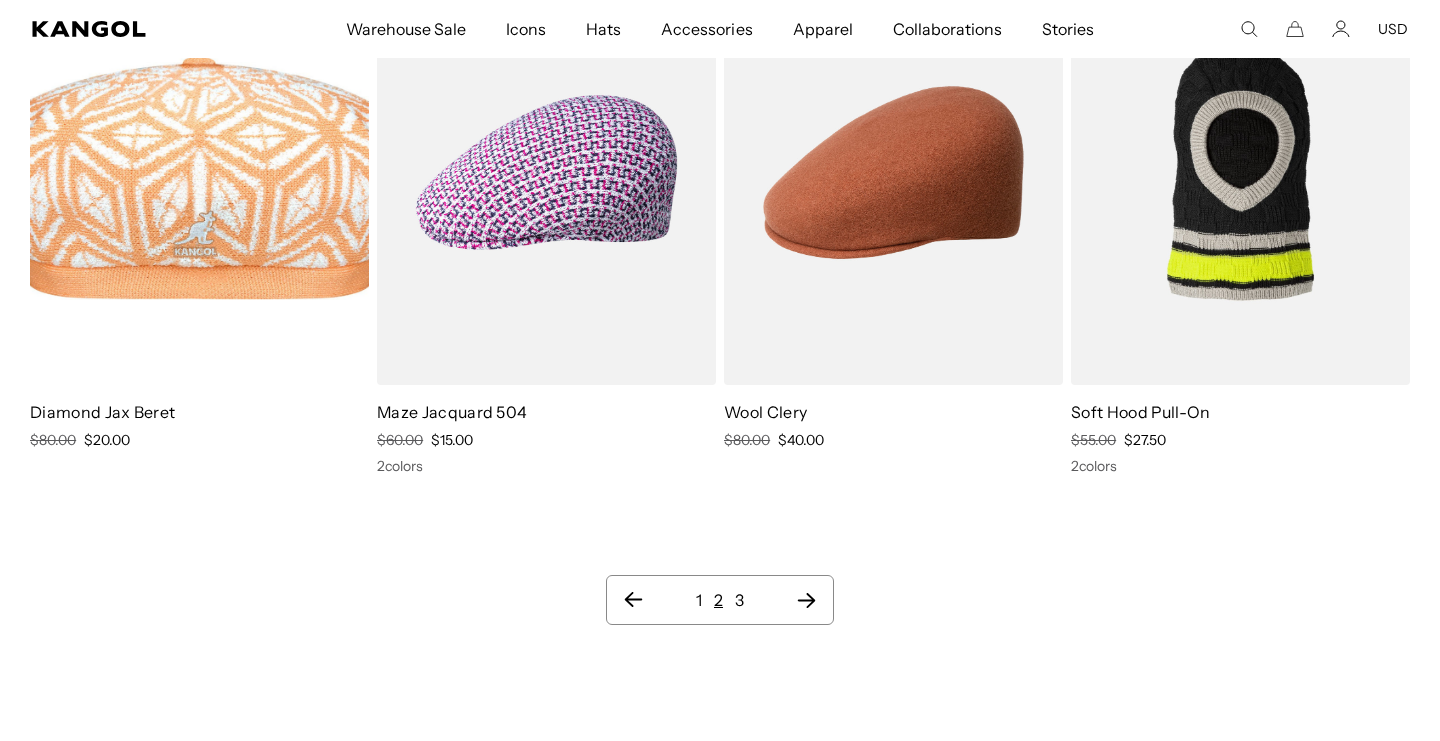 scroll, scrollTop: 0, scrollLeft: 0, axis: both 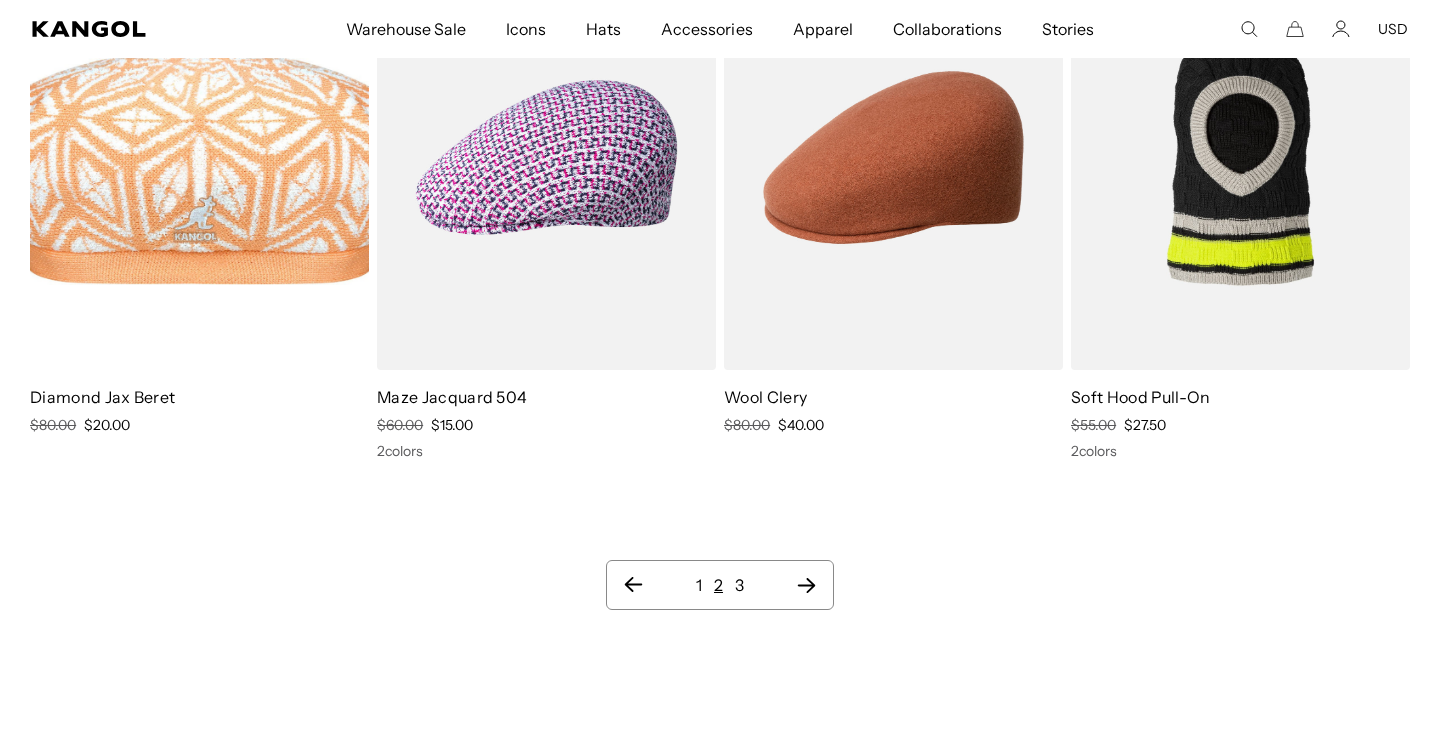 click 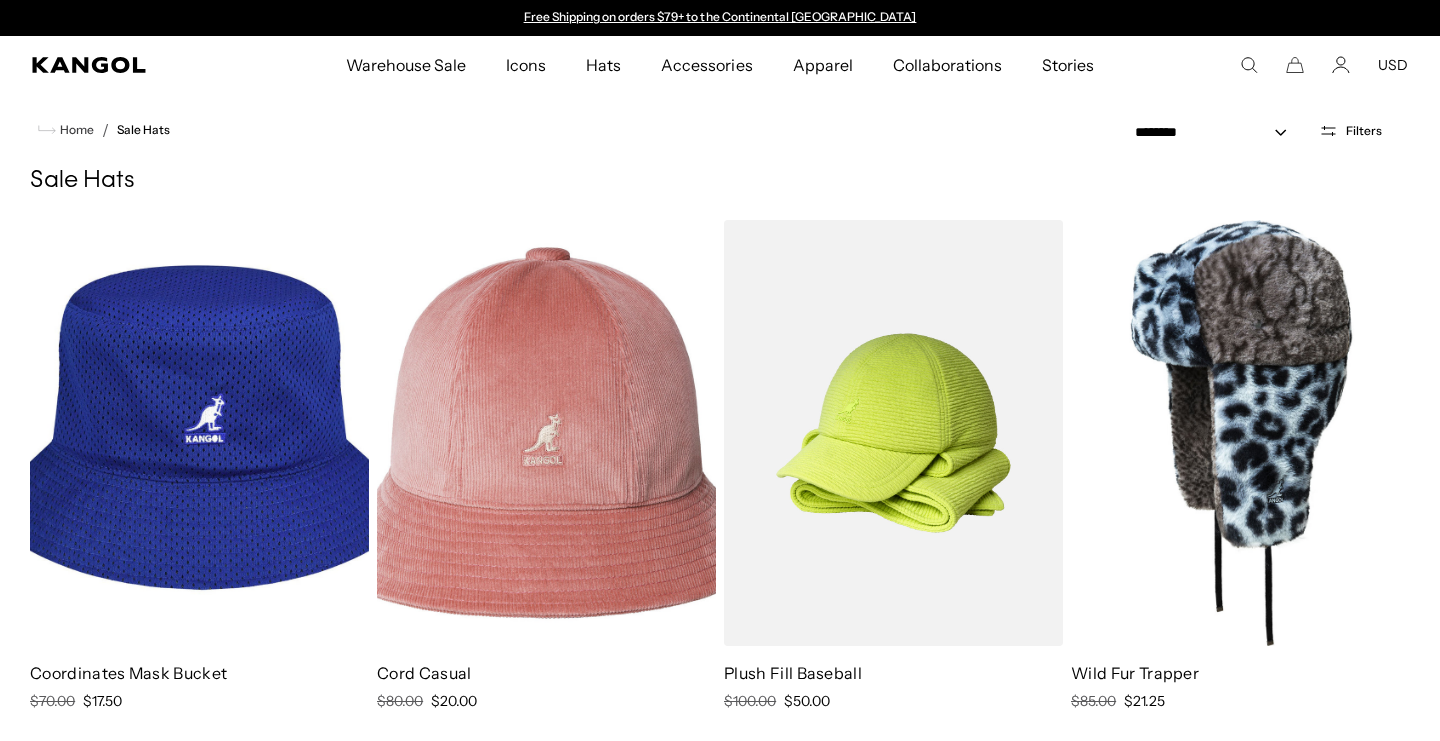 scroll, scrollTop: 39, scrollLeft: 0, axis: vertical 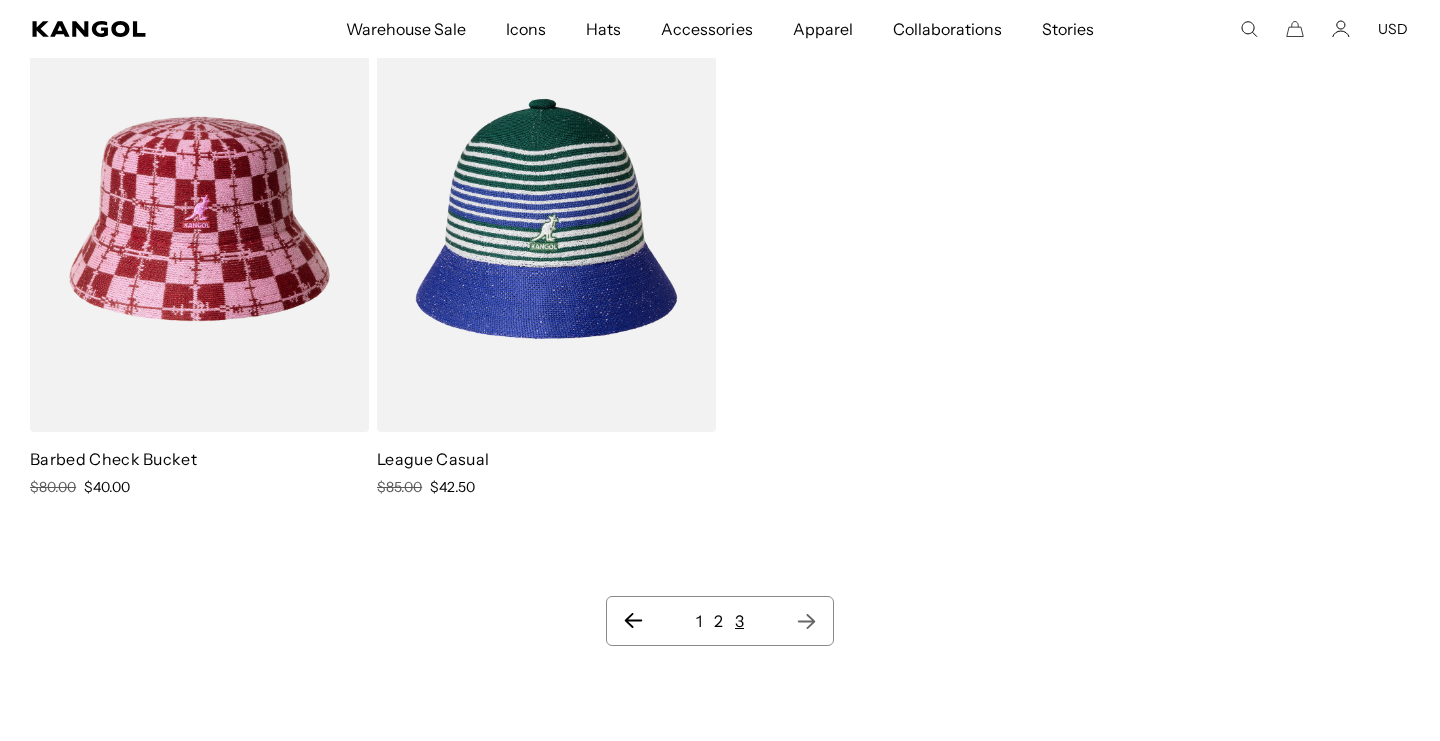 click 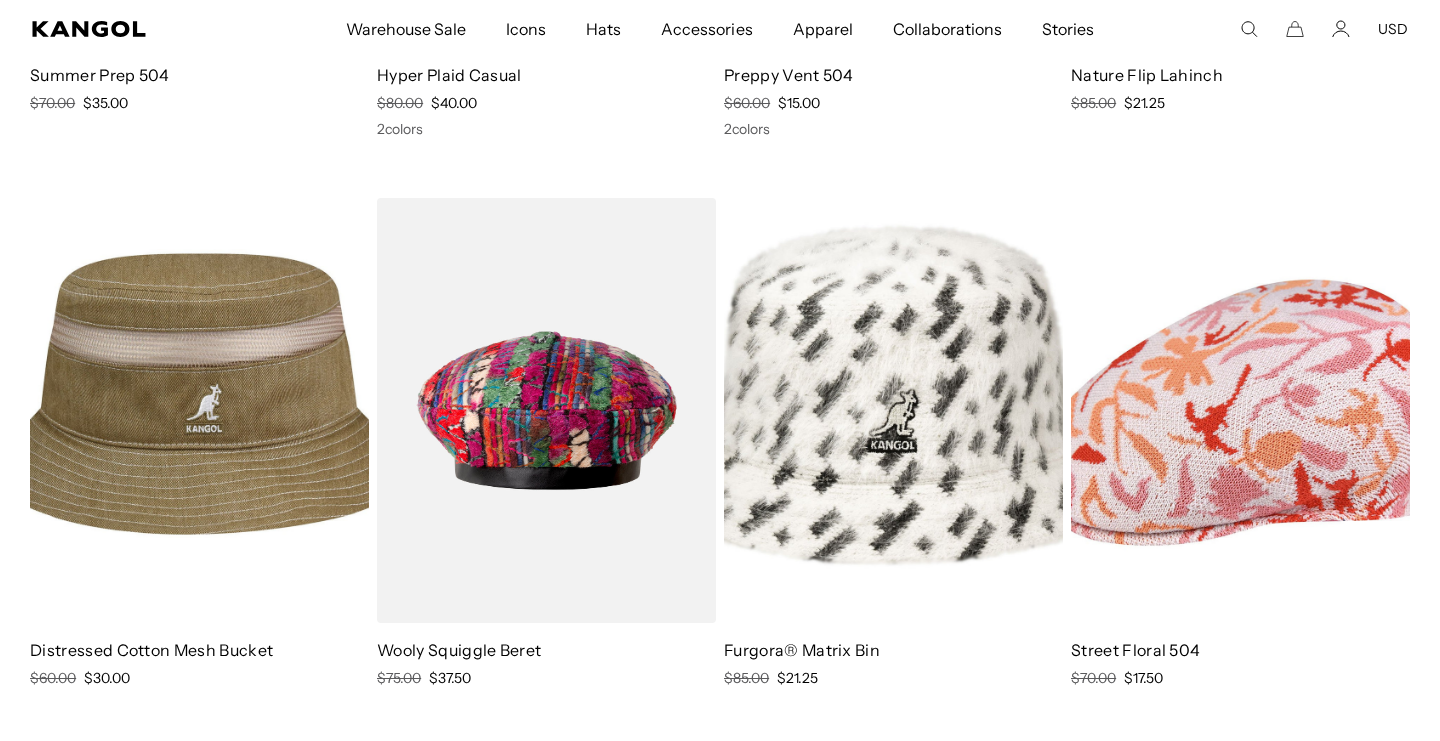 scroll, scrollTop: 4313, scrollLeft: 0, axis: vertical 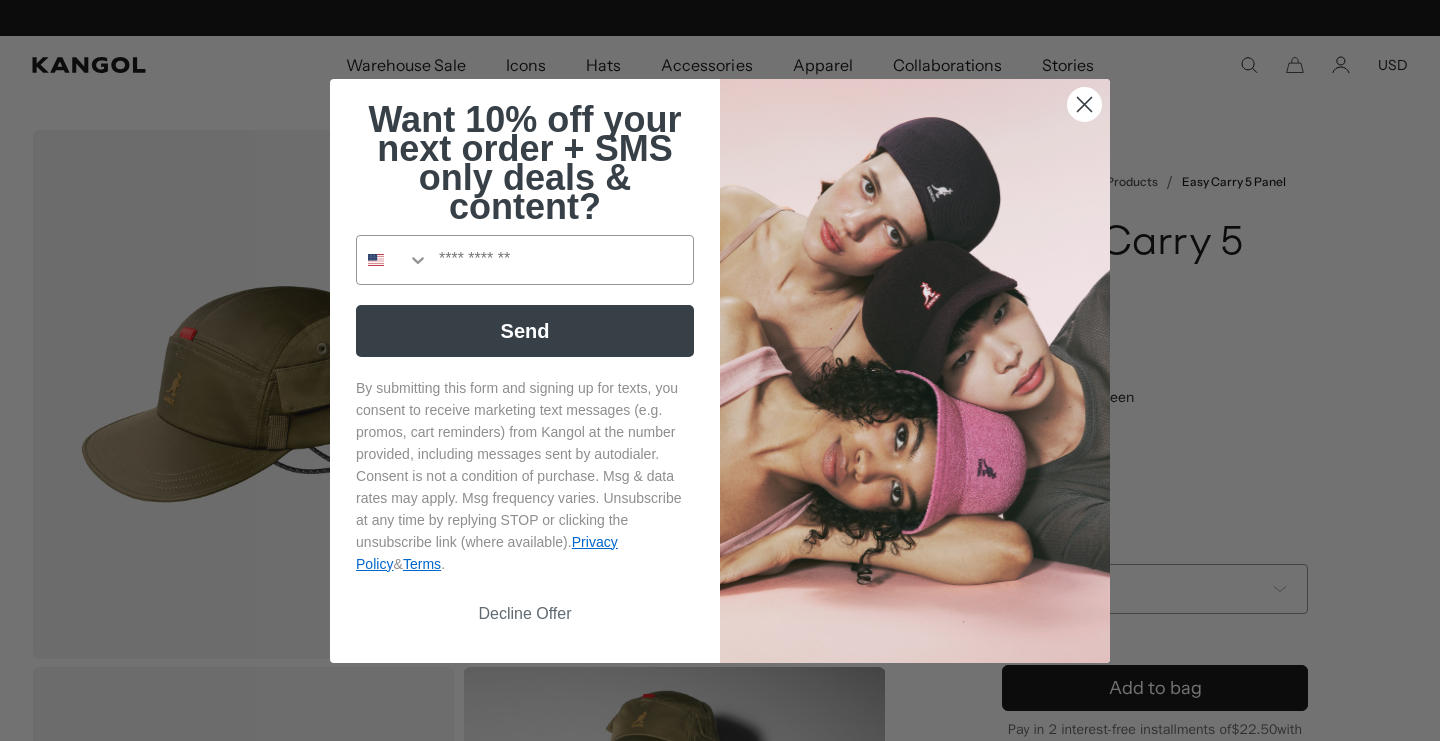 click 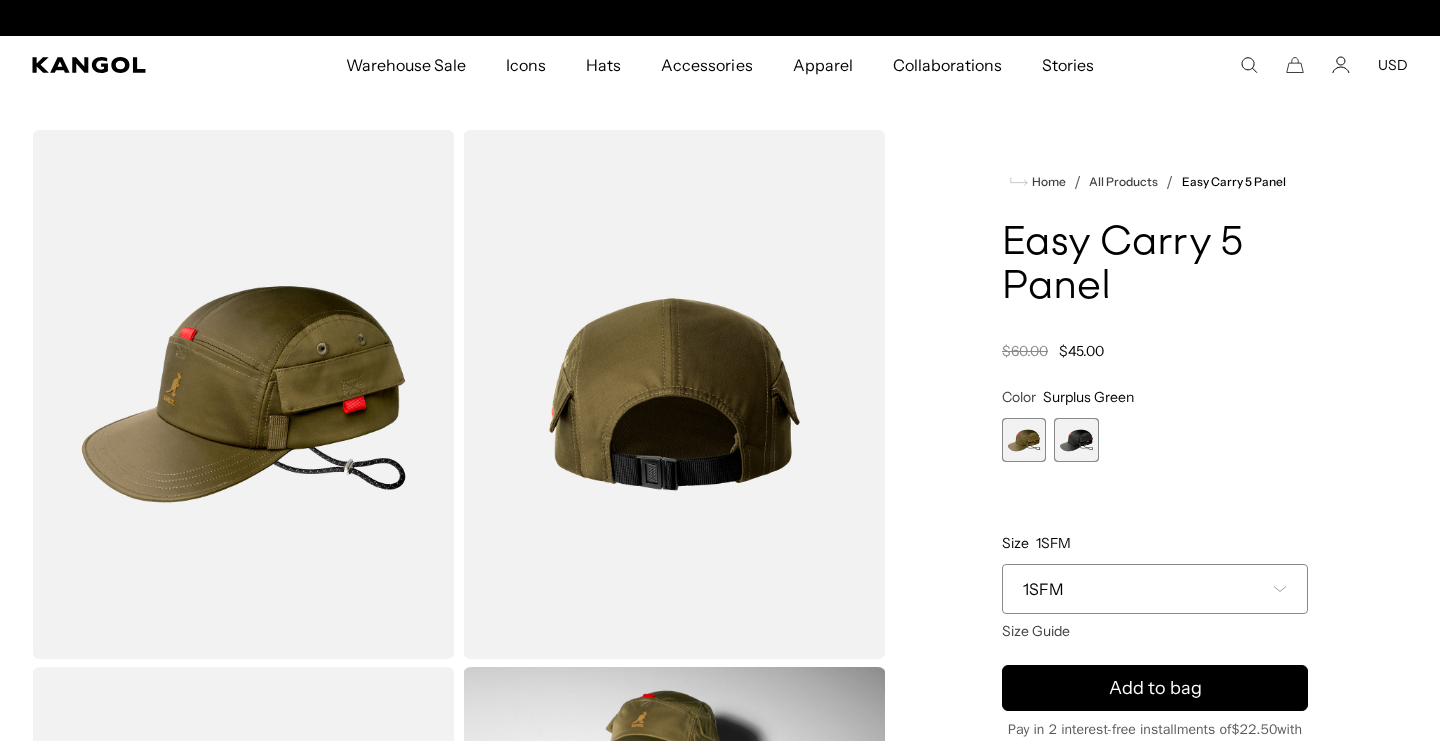 click on "Close dialog Want 10% off your next order + SMS only deals & content?  Send By submitting this form and signing up for texts, you consent to receive marketing text messages (e.g. promos, cart reminders) from Kangol at the number provided, including messages sent by autodialer. Consent is not a condition of purchase. Msg & data rates may apply. Msg frequency varies. Unsubscribe at any time by replying STOP or clicking the unsubscribe link (where available).  Privacy Policy  &  Terms . Decline Offer ******" at bounding box center (720, 371) 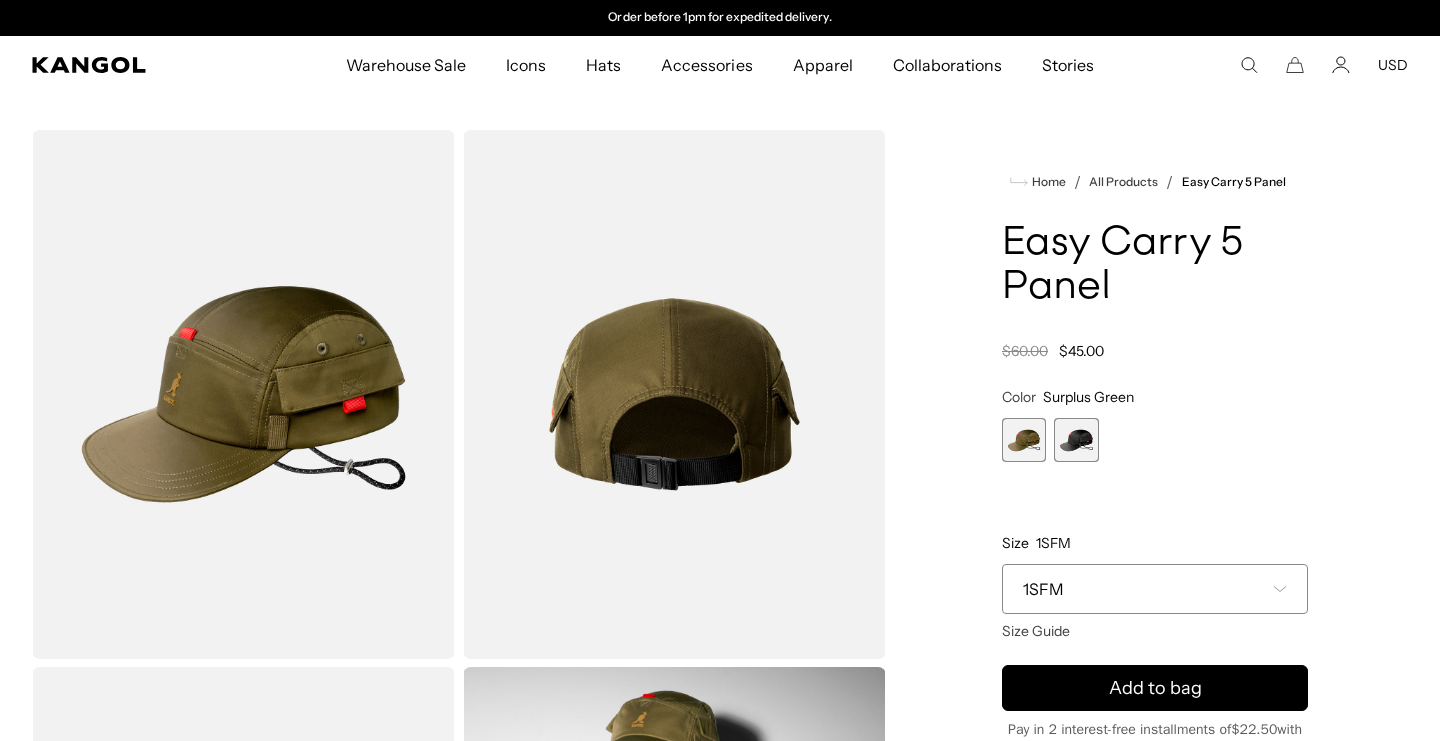 scroll, scrollTop: 0, scrollLeft: 0, axis: both 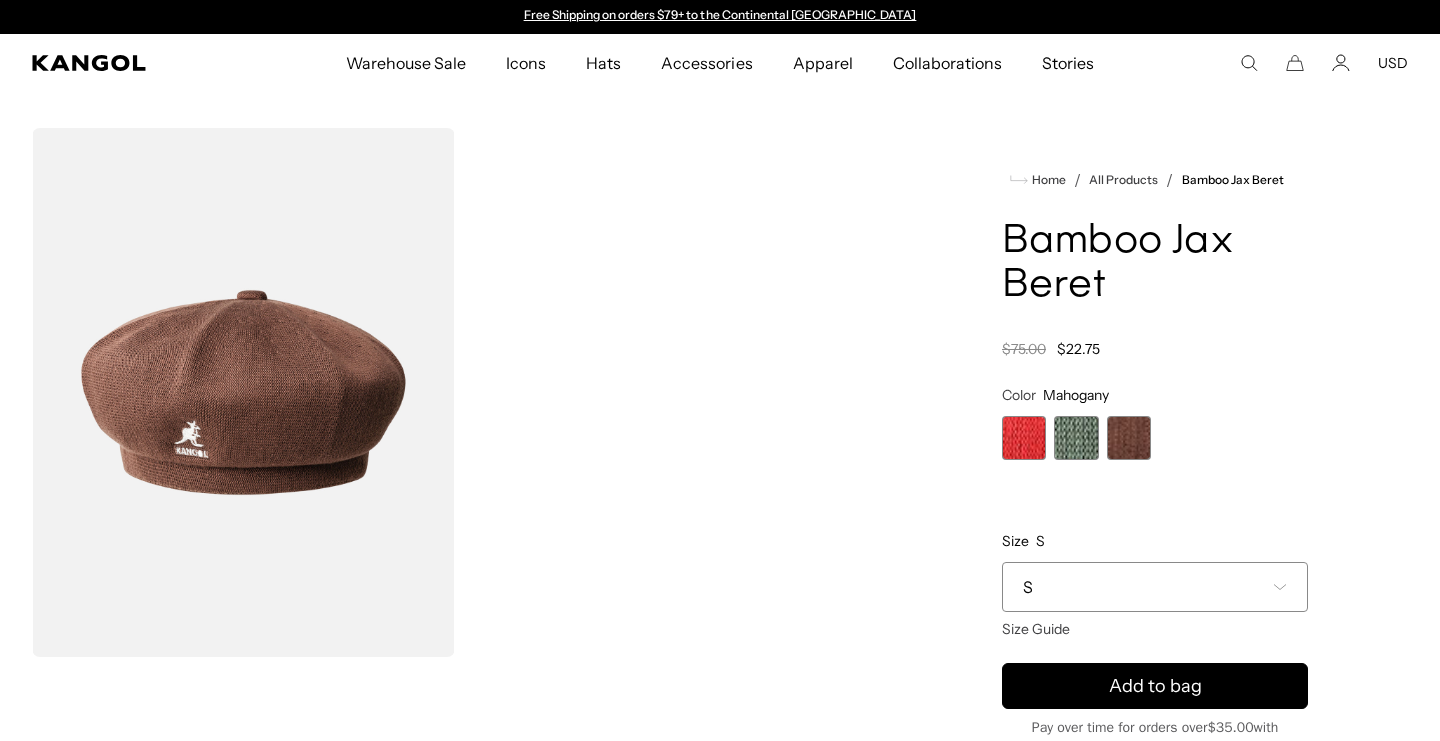 click at bounding box center [1129, 438] 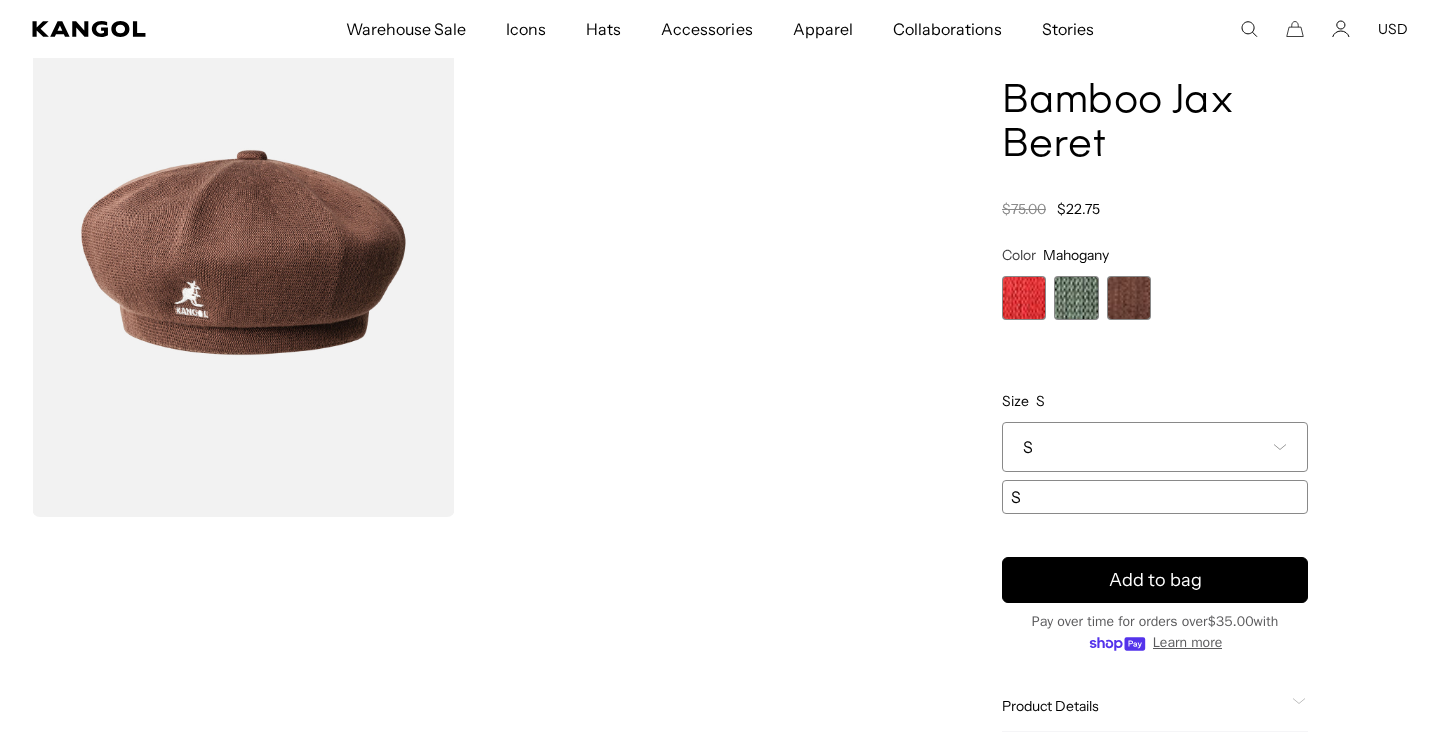 scroll, scrollTop: 284, scrollLeft: 0, axis: vertical 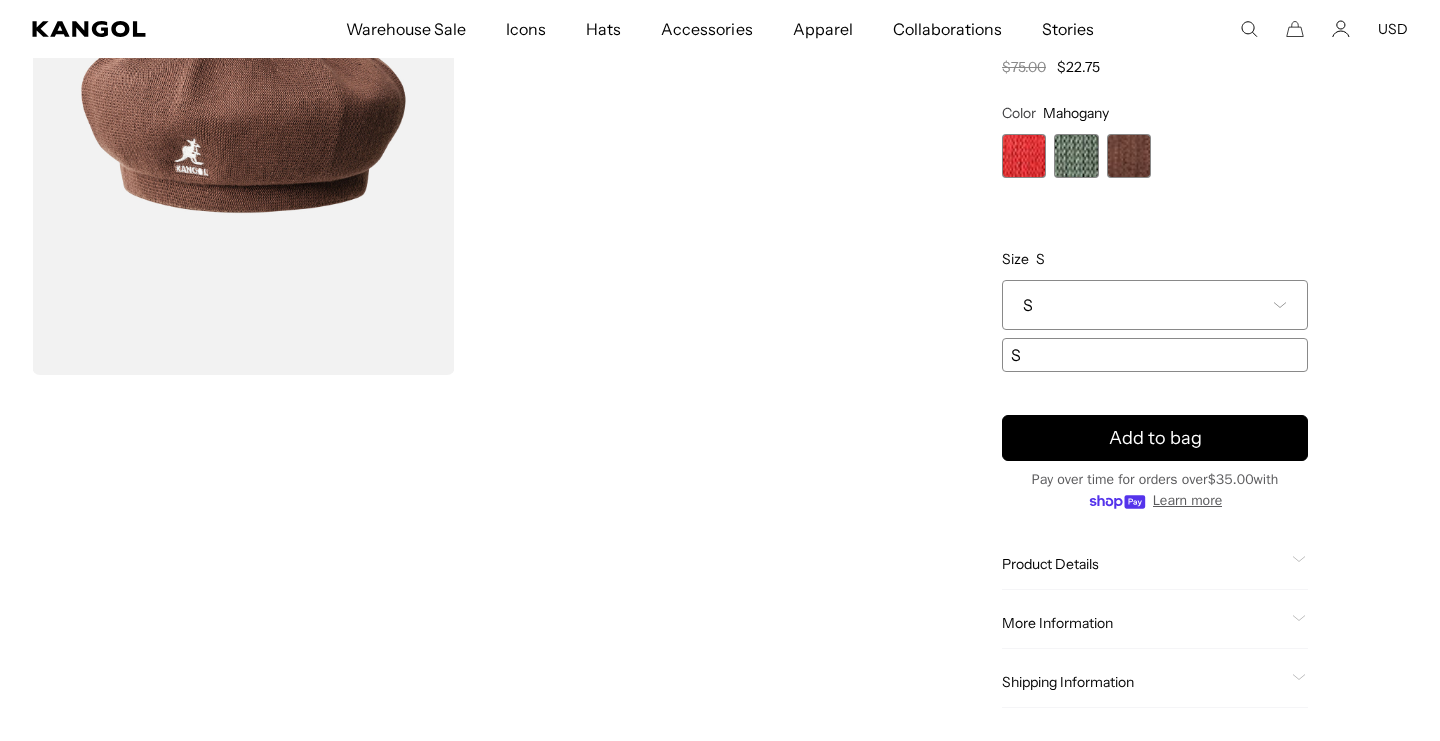 click on "S" at bounding box center [1155, 305] 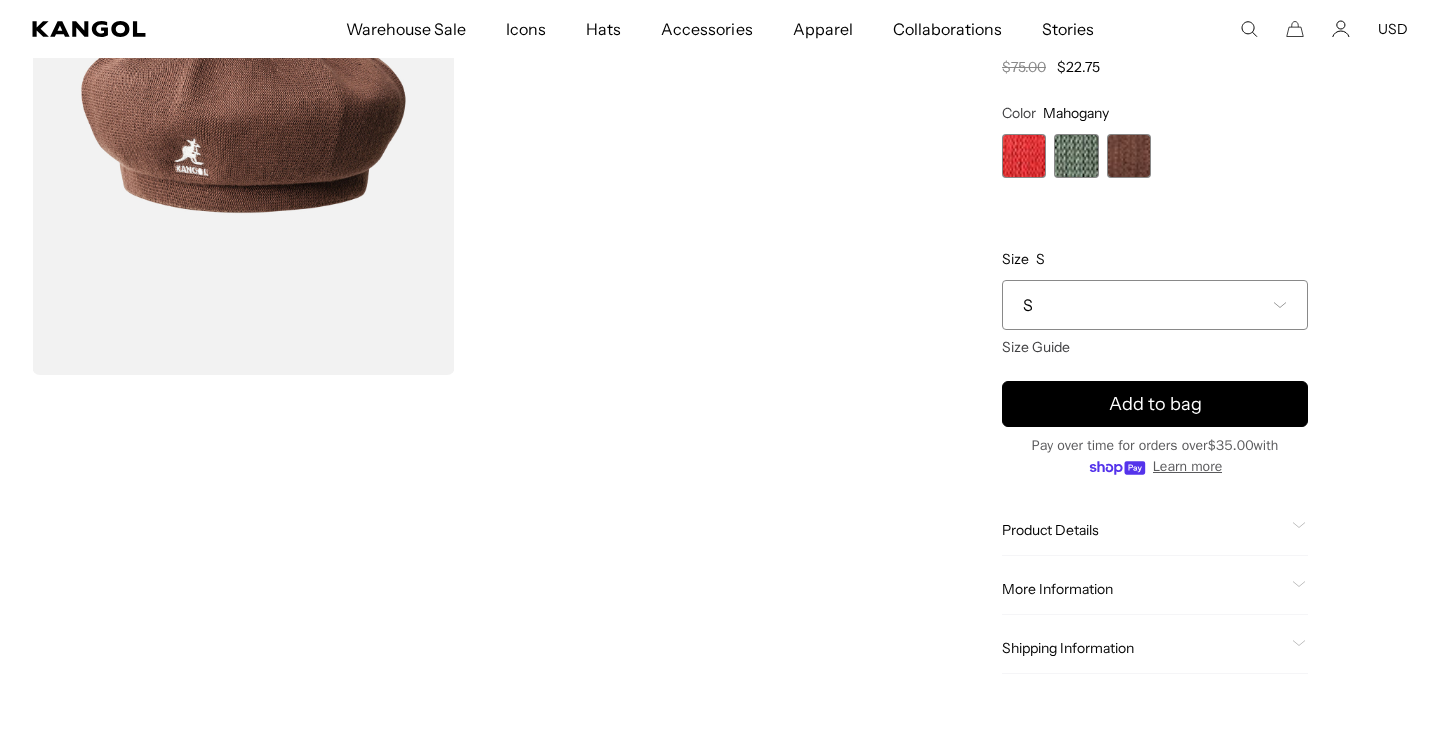 click on "S" at bounding box center (1155, 305) 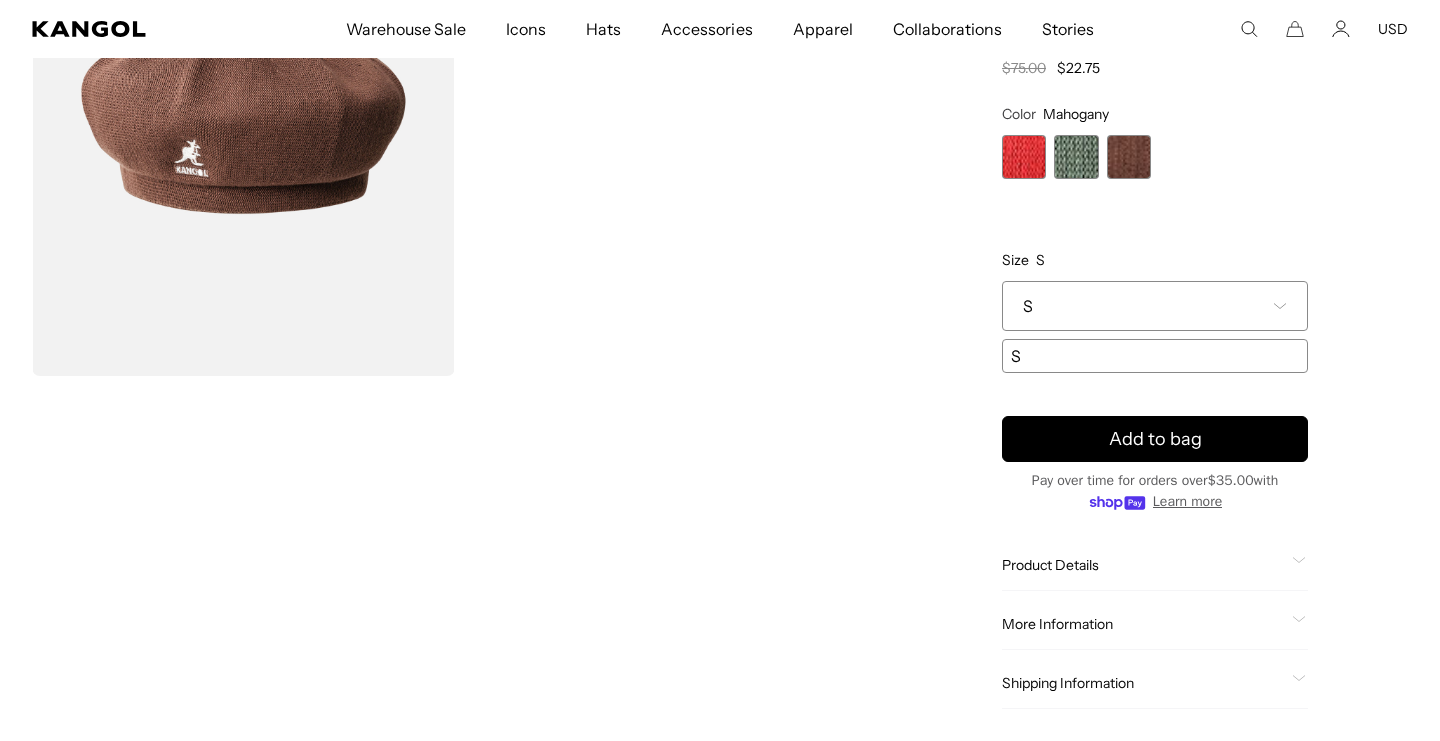 scroll, scrollTop: 0, scrollLeft: 0, axis: both 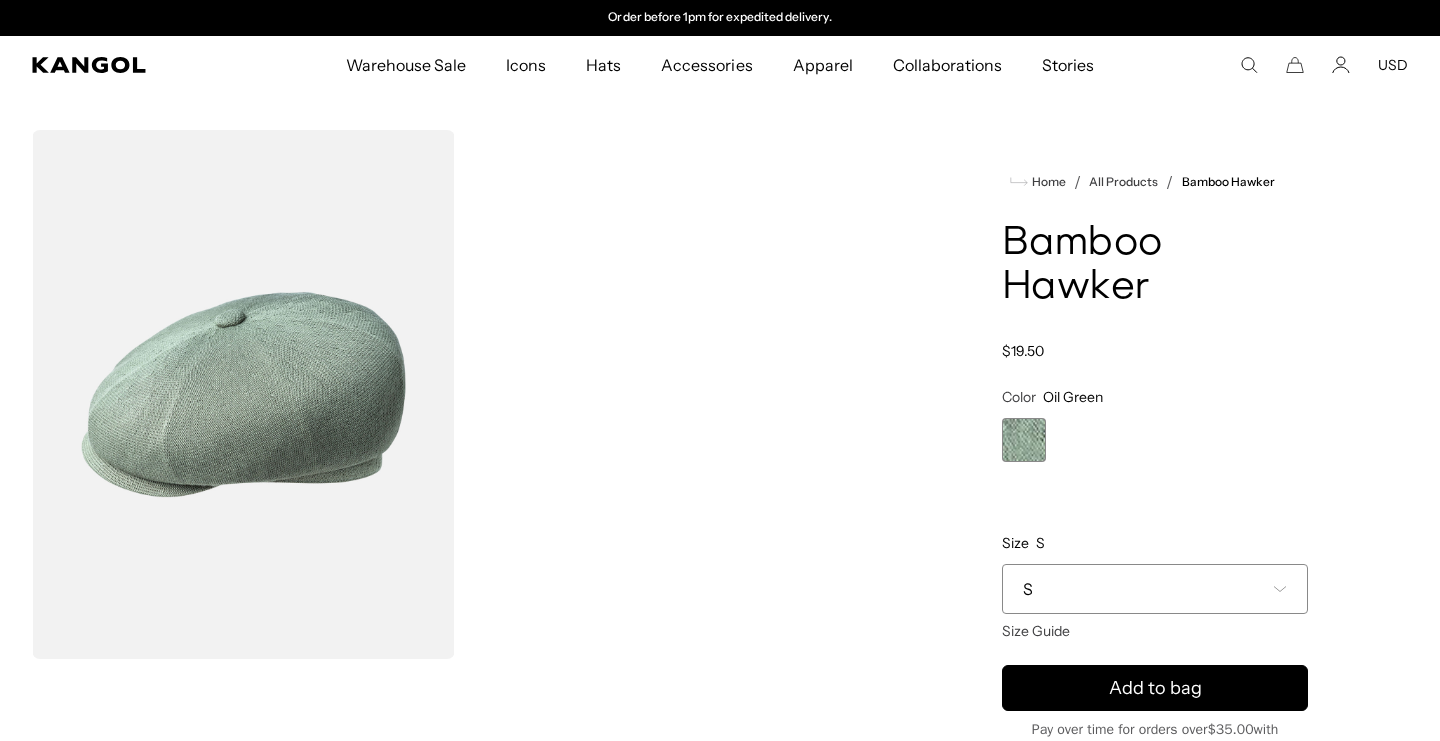 click on "S" at bounding box center (1155, 589) 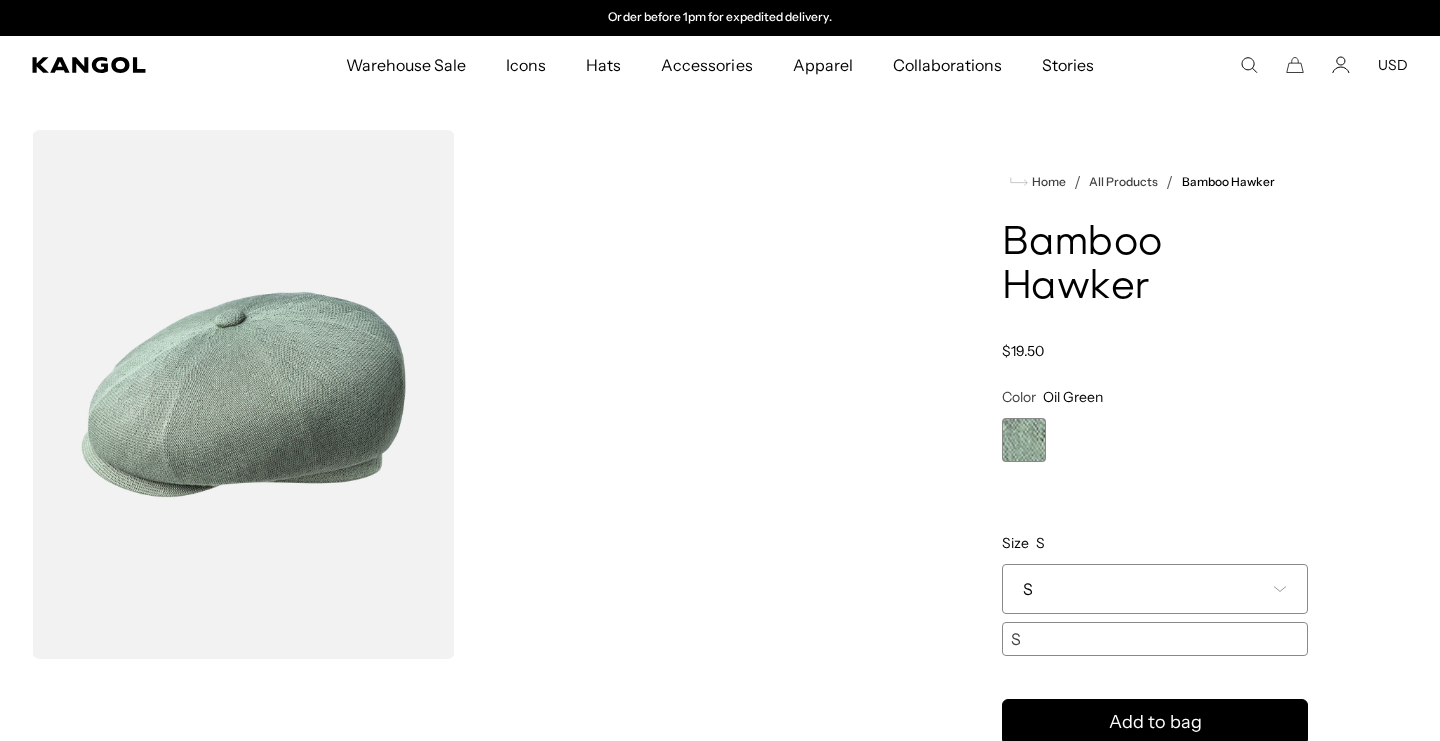 scroll, scrollTop: 43, scrollLeft: 0, axis: vertical 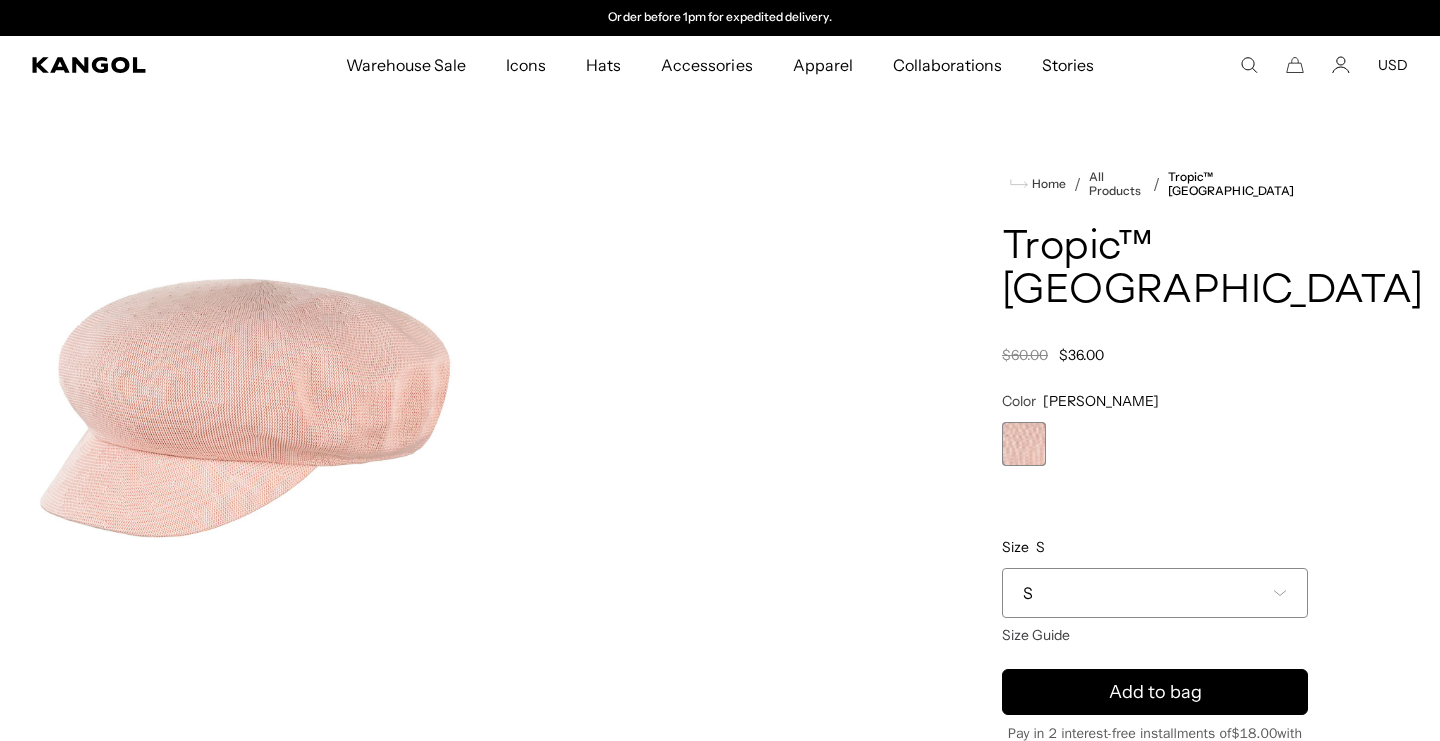 click on "S" at bounding box center [1155, 593] 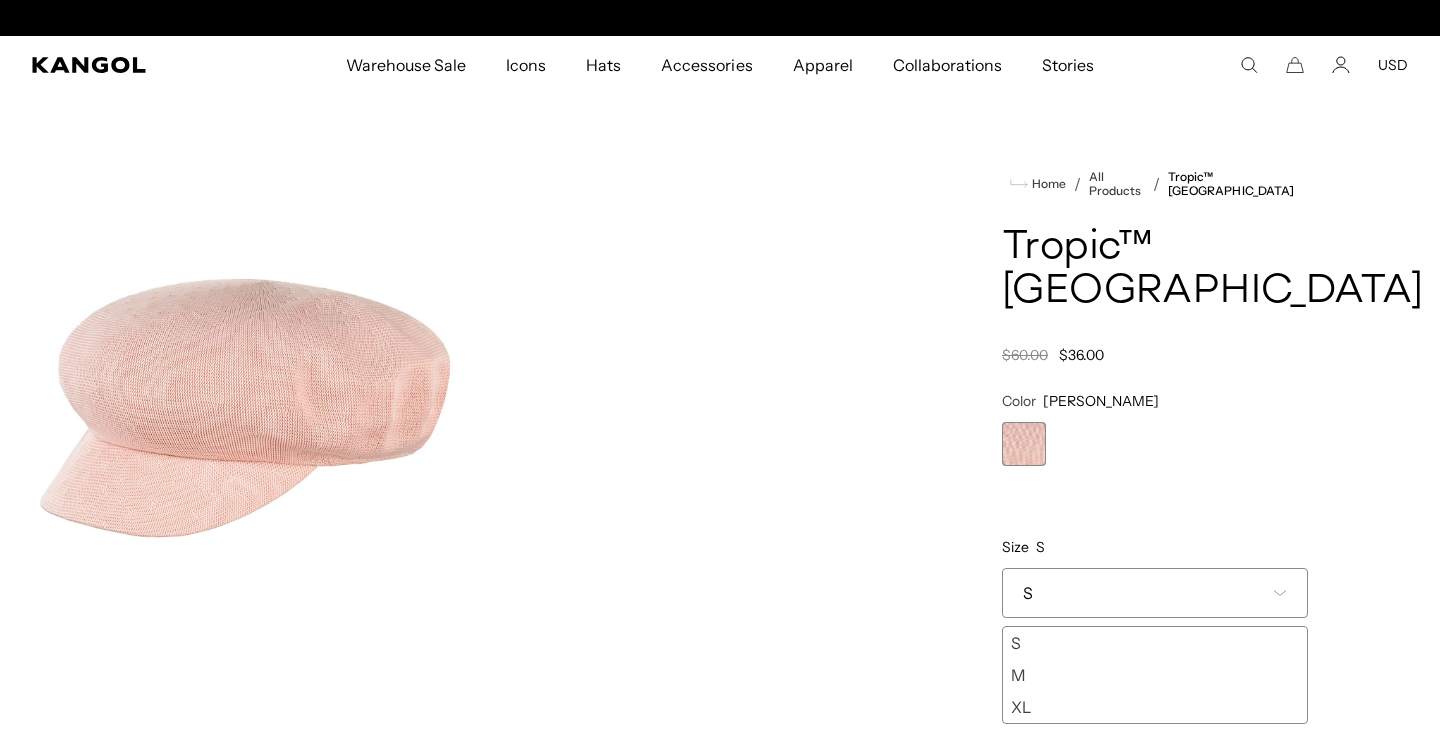 scroll, scrollTop: 0, scrollLeft: 0, axis: both 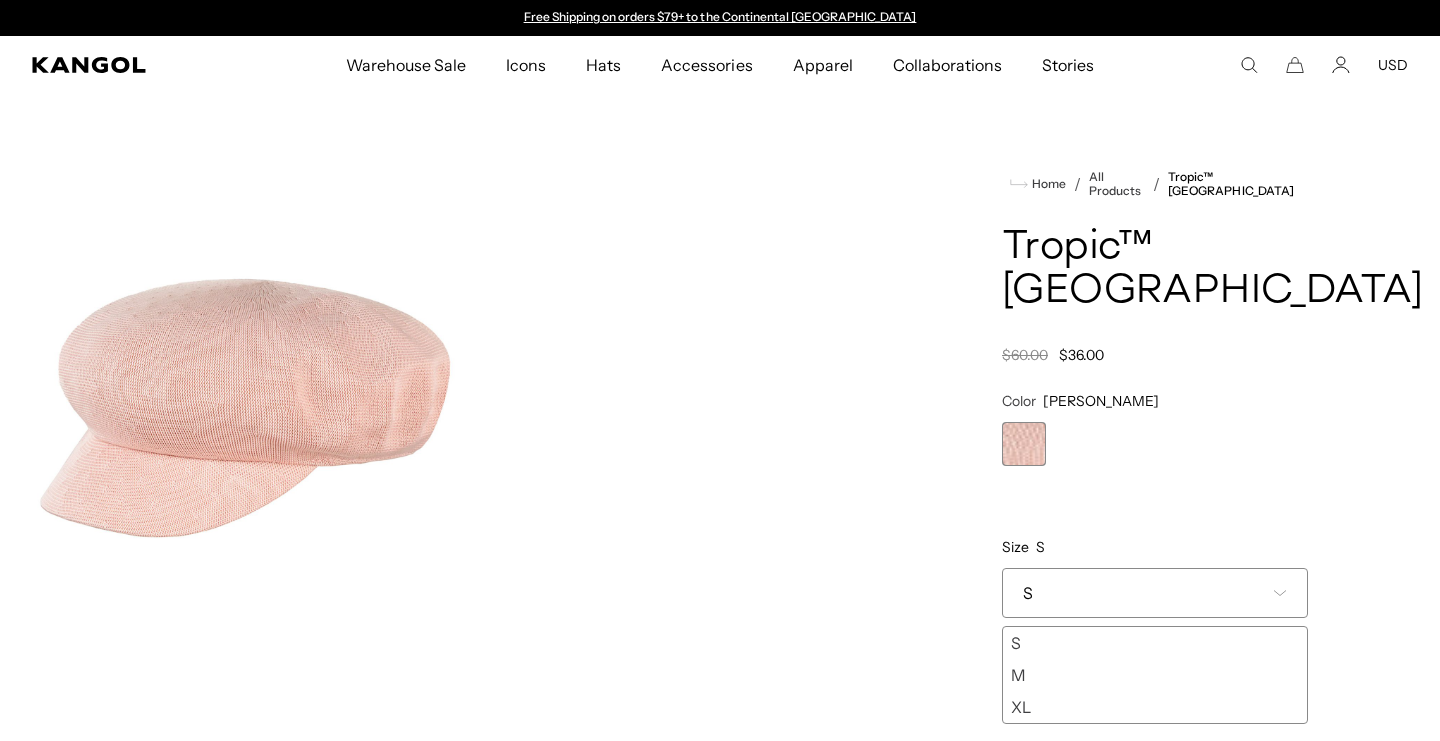 click on "XL" at bounding box center [1155, 707] 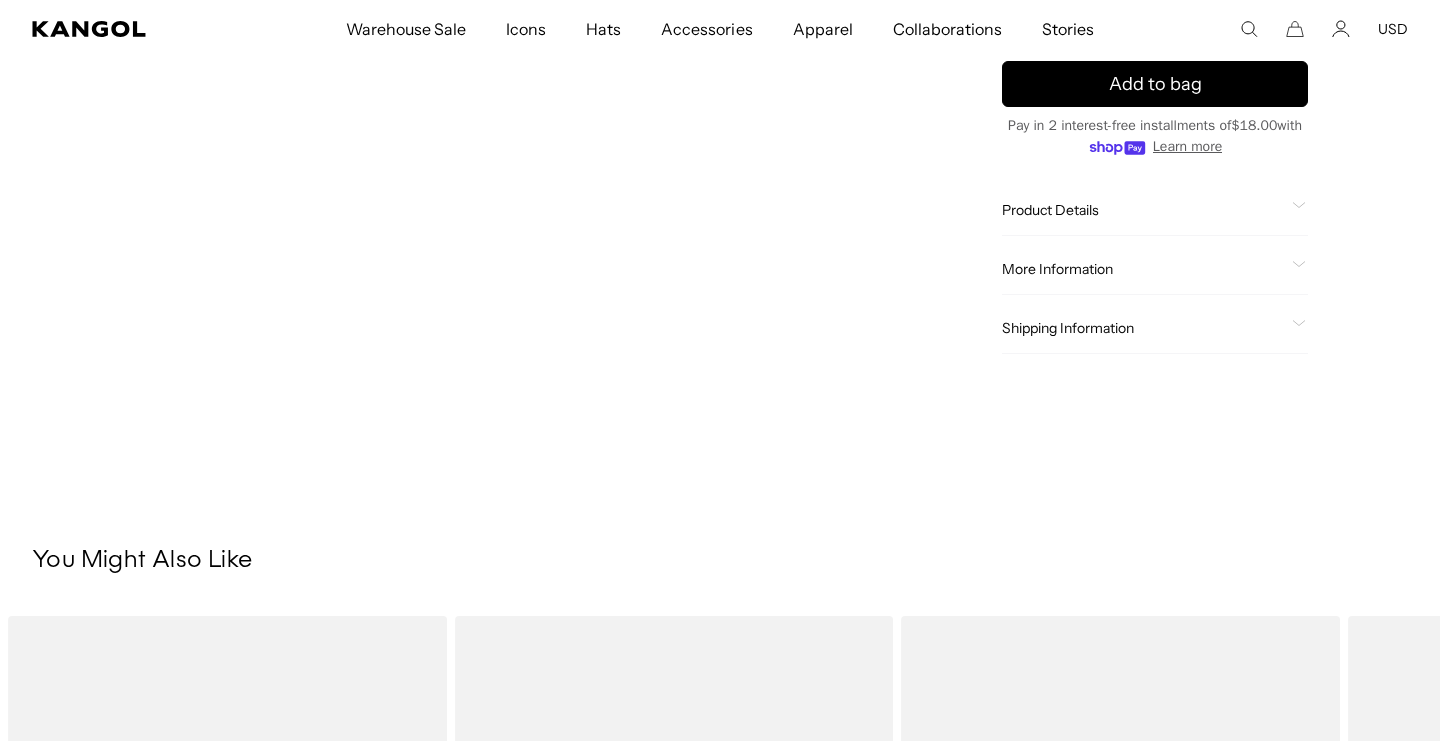 scroll, scrollTop: 612, scrollLeft: 0, axis: vertical 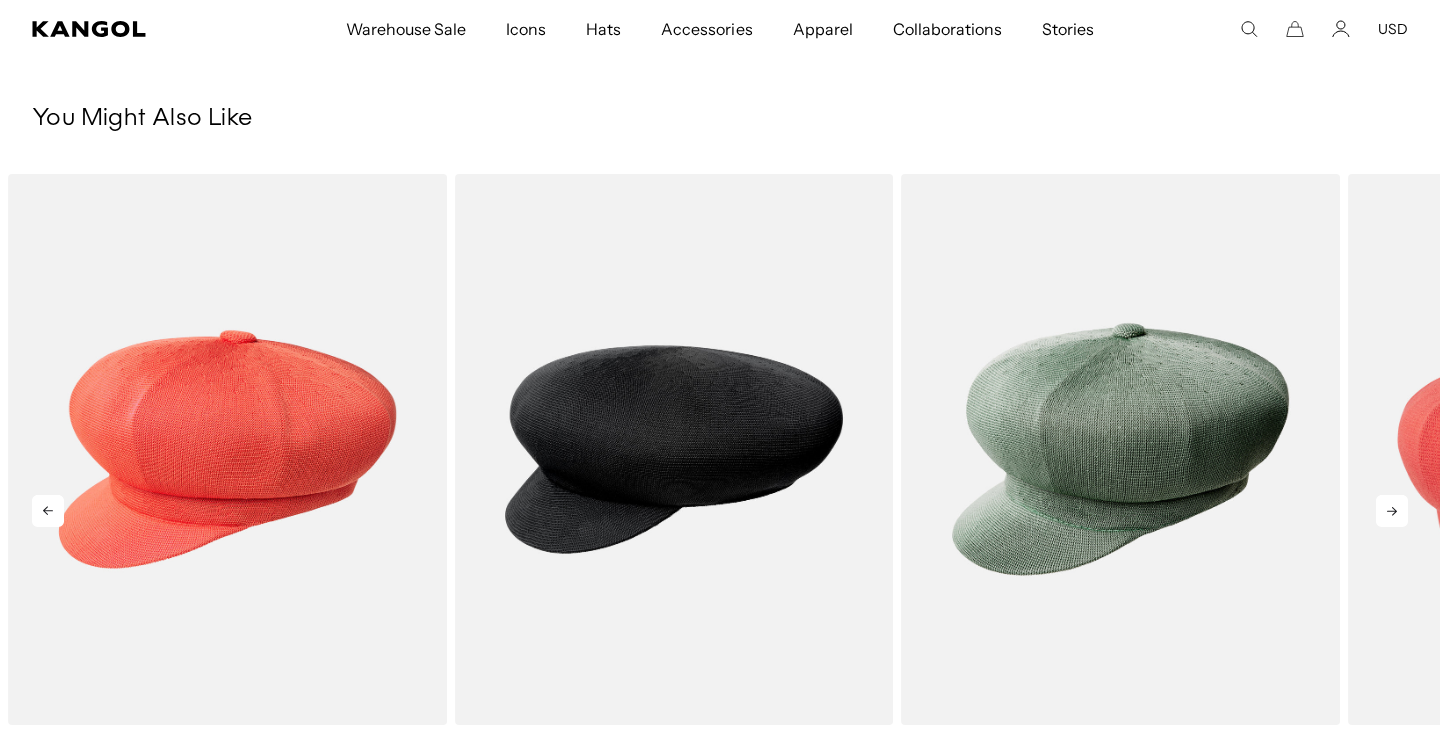 click 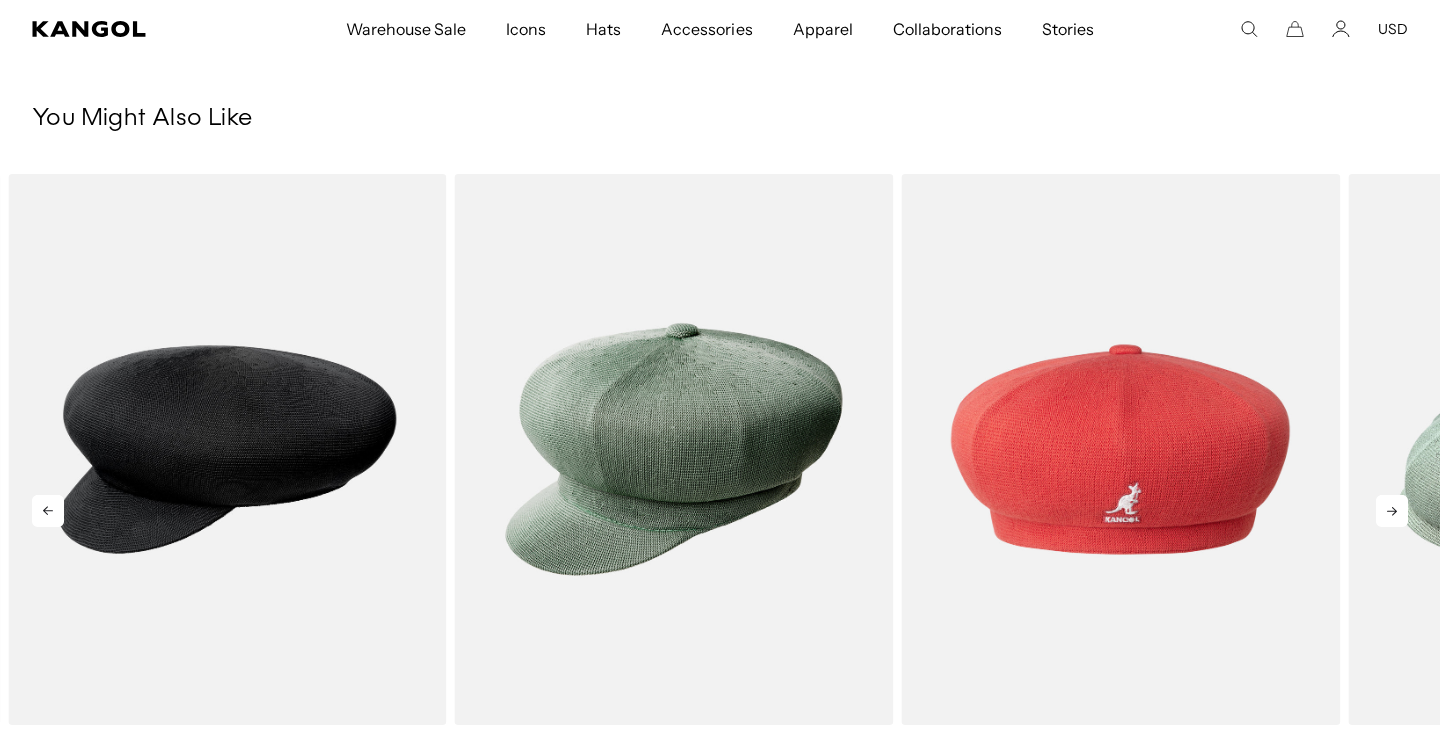 scroll, scrollTop: 0, scrollLeft: 0, axis: both 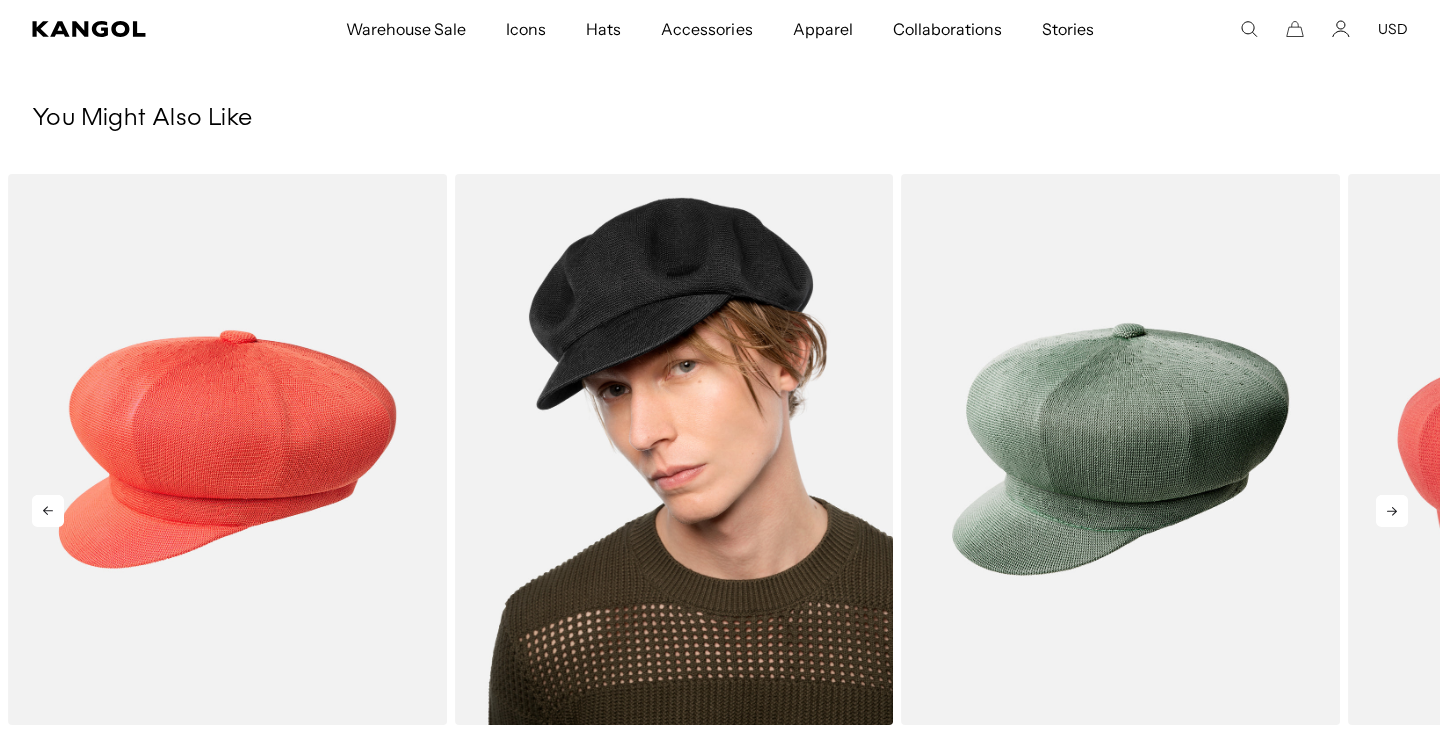 click at bounding box center [674, 449] 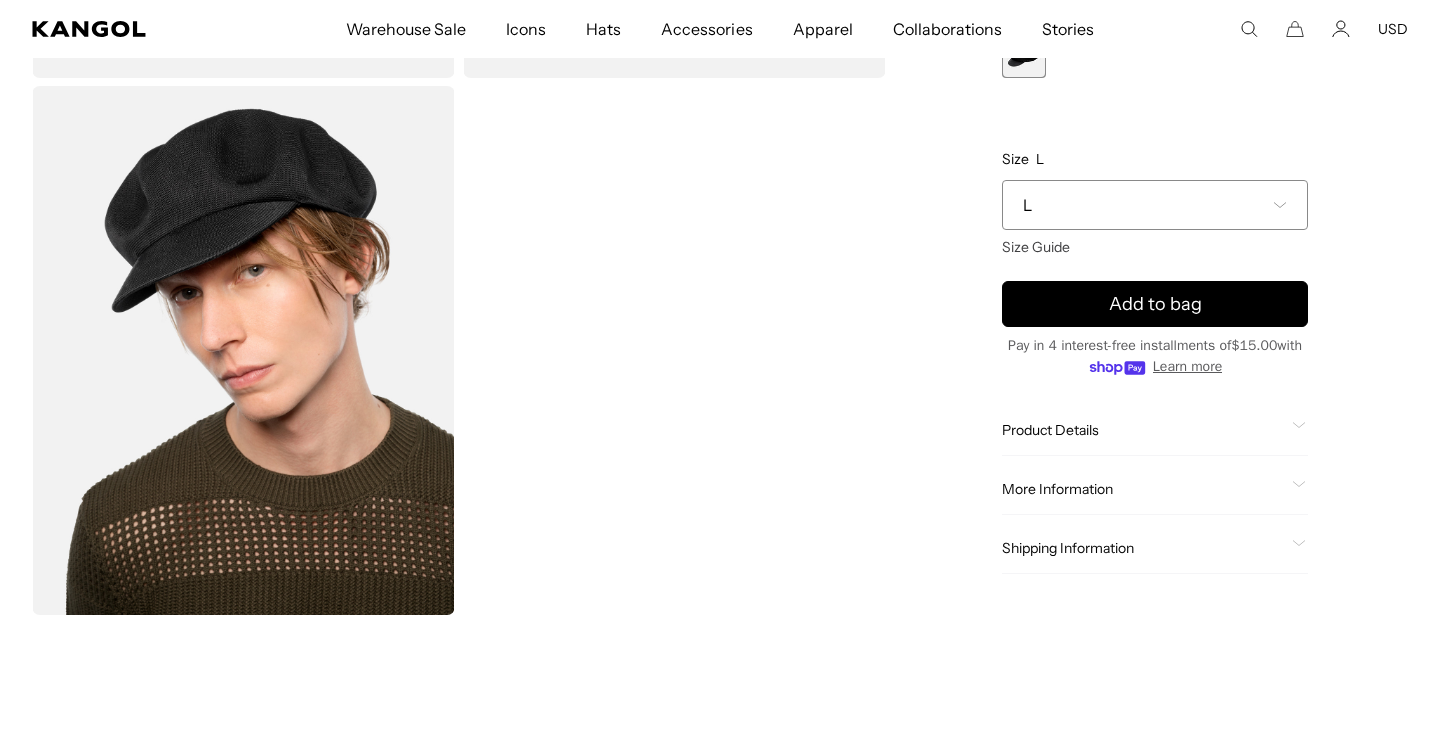 scroll, scrollTop: 706, scrollLeft: 0, axis: vertical 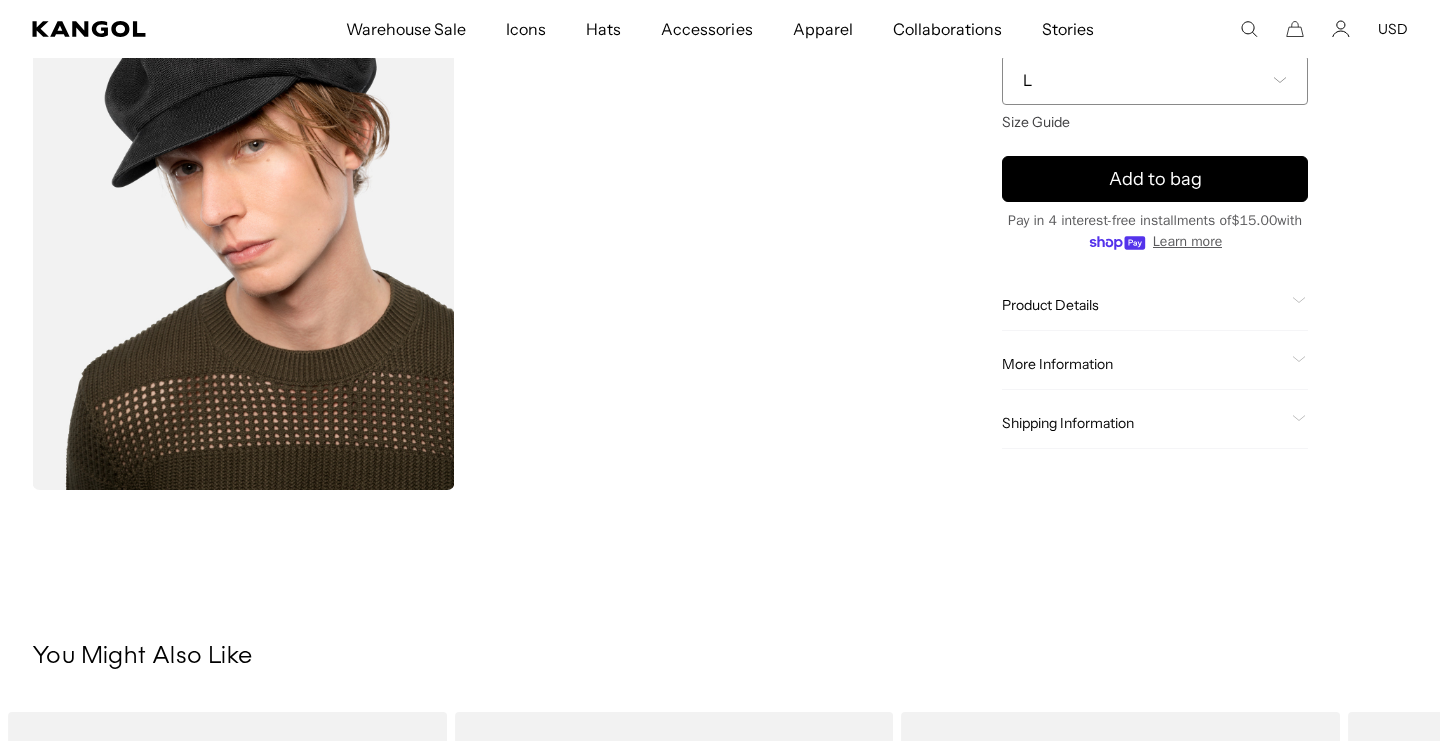click at bounding box center [1024, -69] 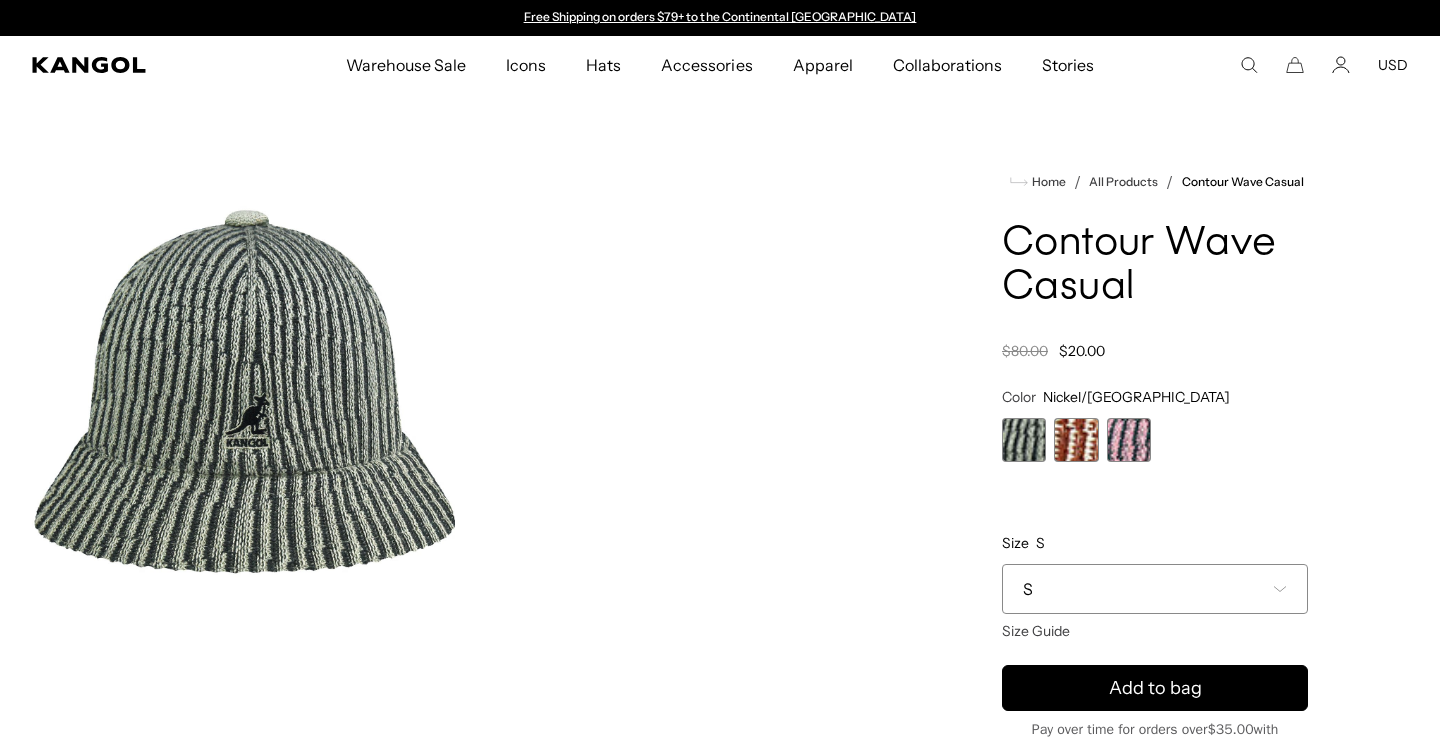 scroll, scrollTop: 0, scrollLeft: 0, axis: both 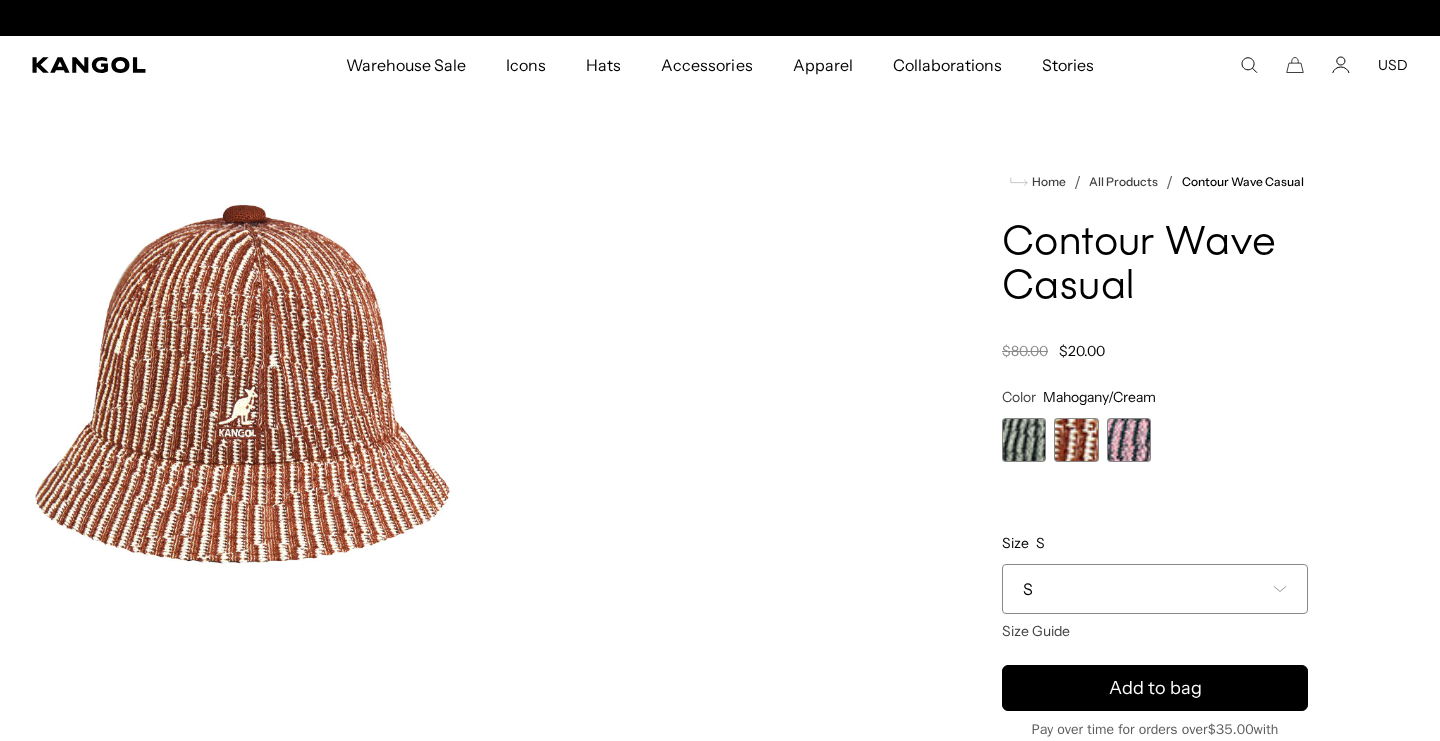 click at bounding box center (1129, 440) 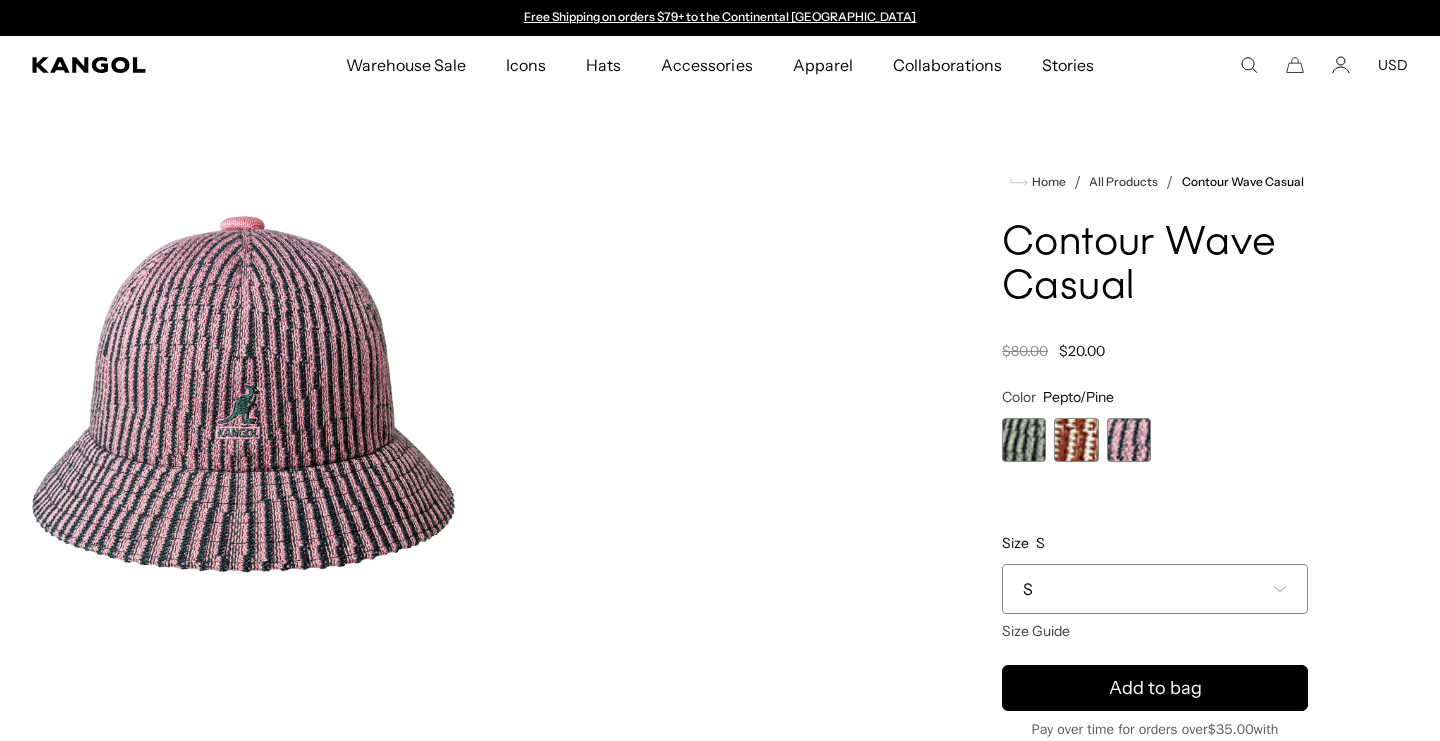 scroll, scrollTop: 0, scrollLeft: 412, axis: horizontal 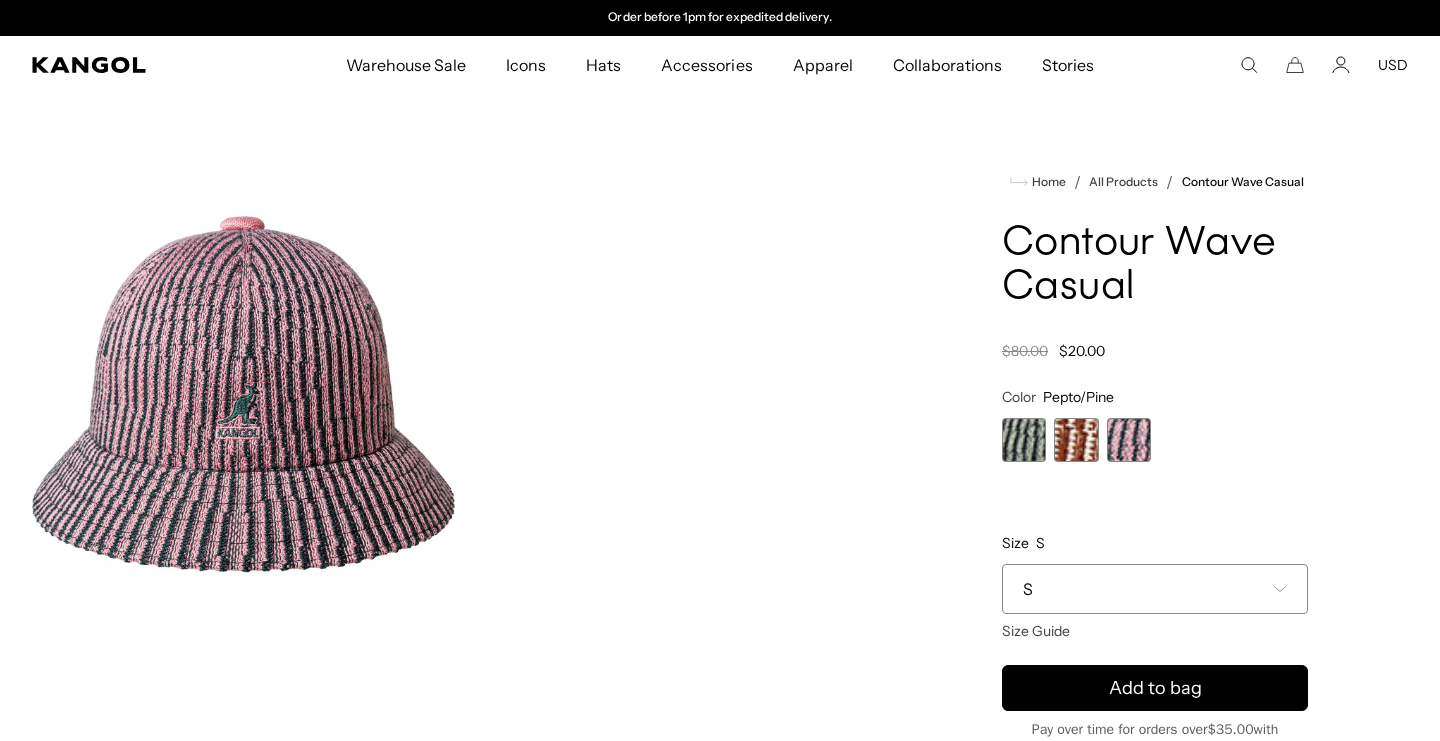 click at bounding box center [1024, 440] 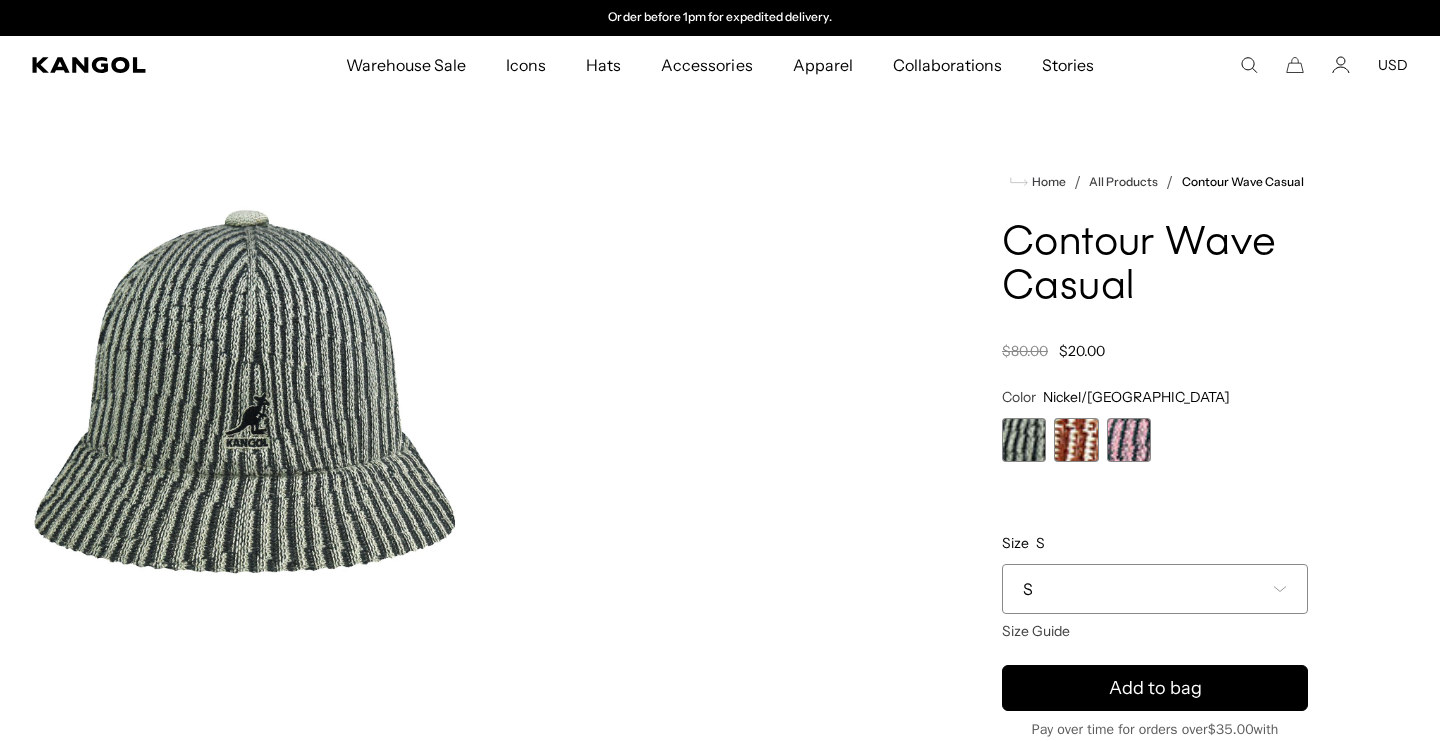 scroll, scrollTop: 0, scrollLeft: 0, axis: both 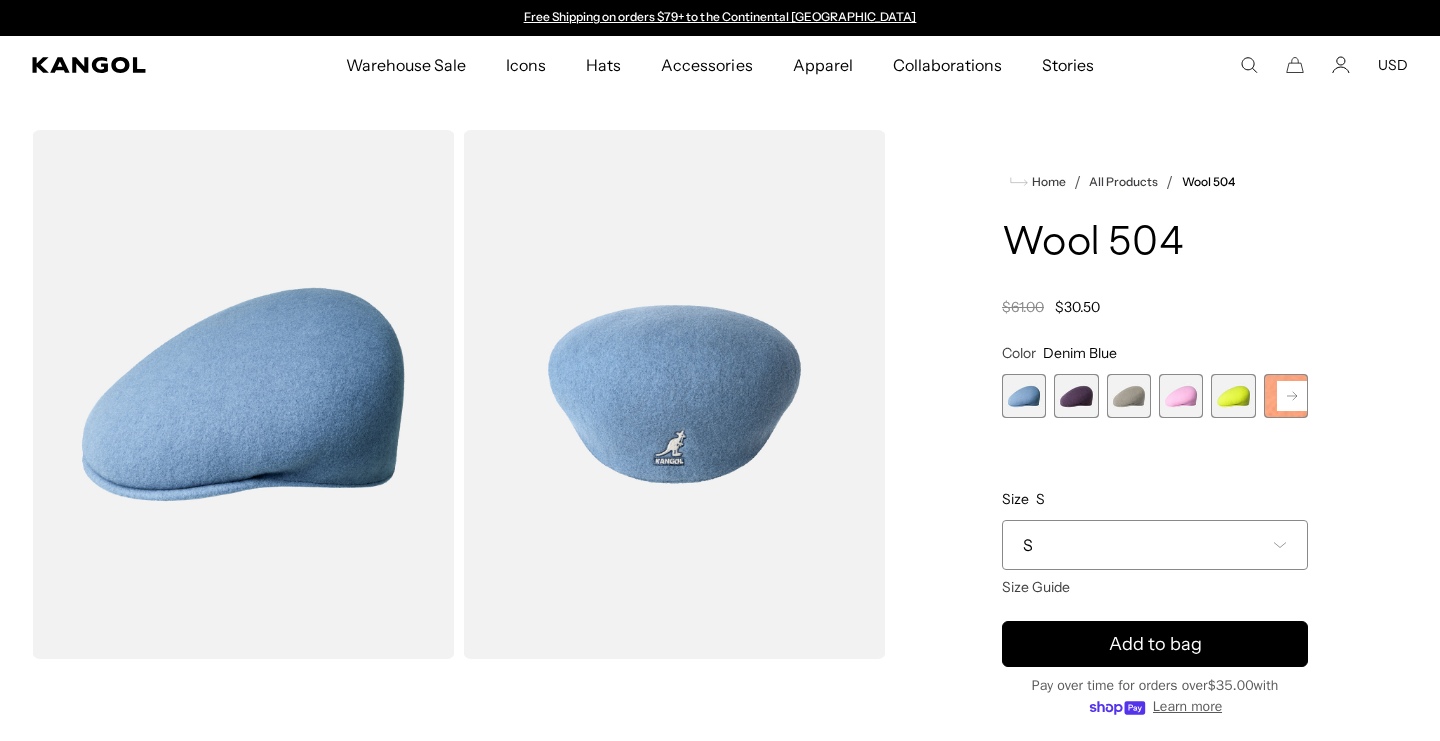 click 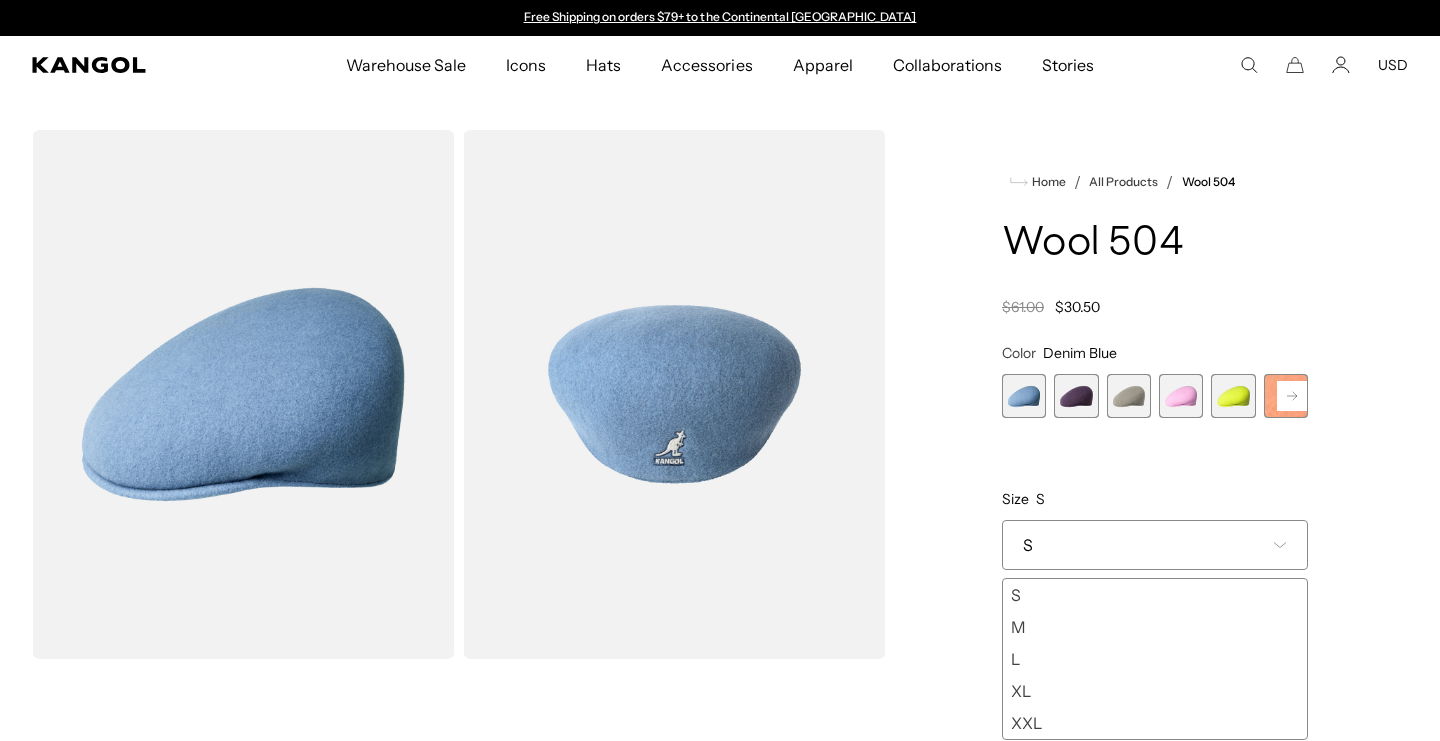 scroll, scrollTop: 0, scrollLeft: 0, axis: both 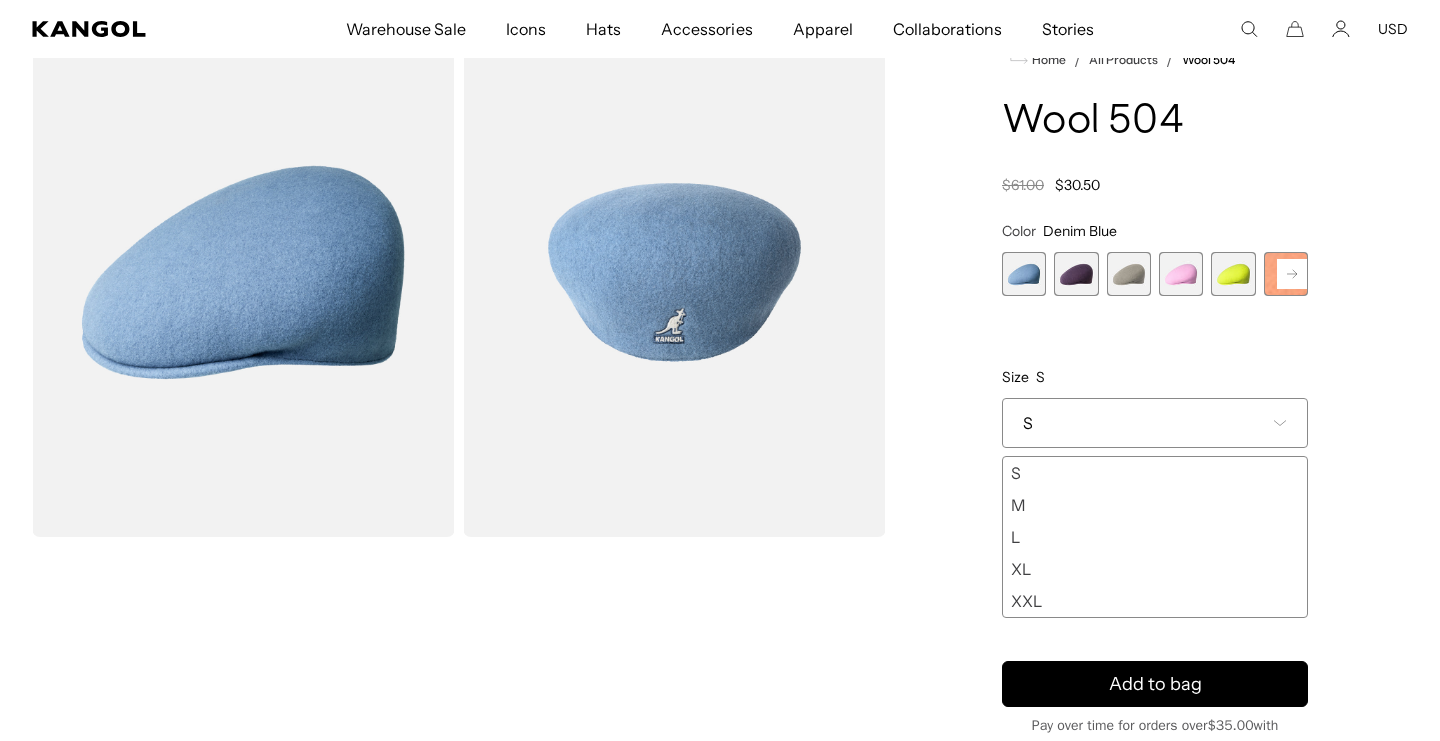 click on "L" at bounding box center [1155, 537] 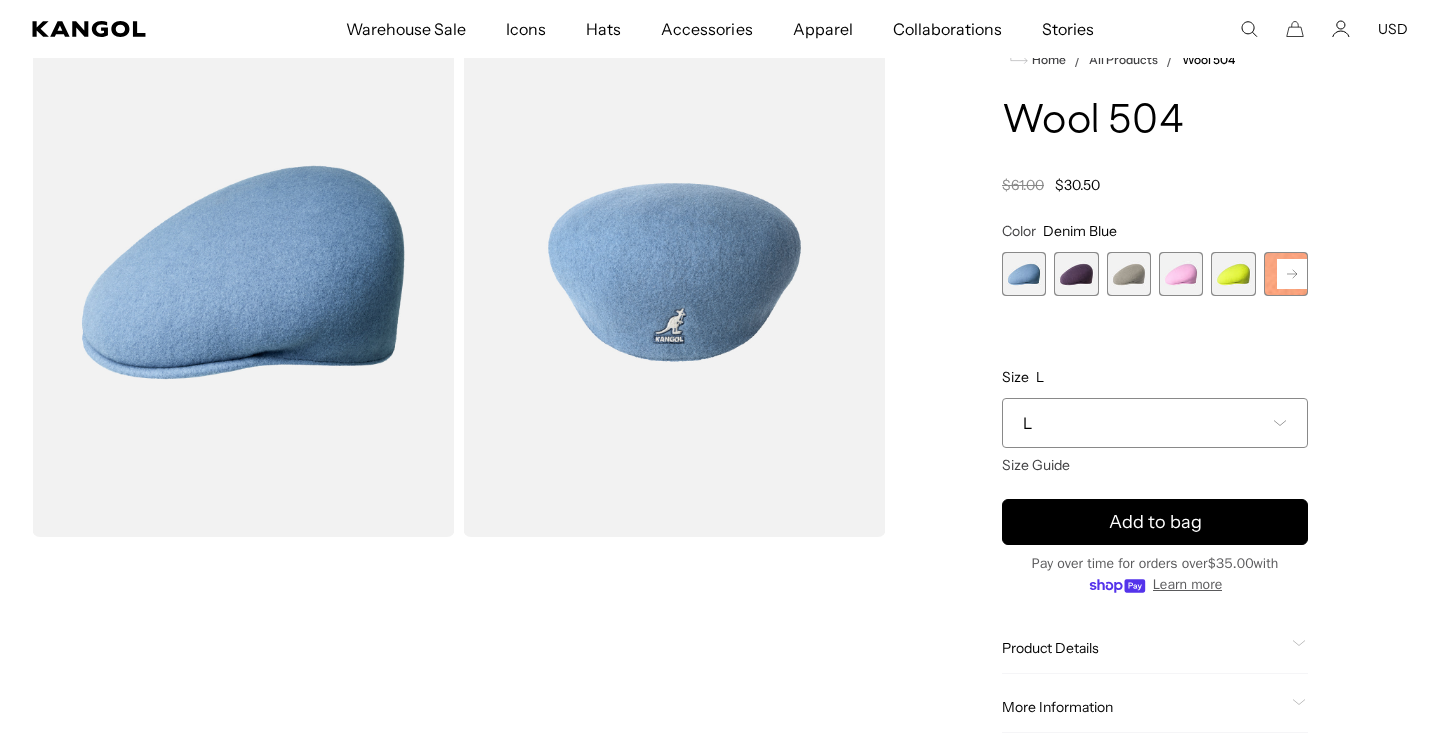 scroll, scrollTop: 0, scrollLeft: 0, axis: both 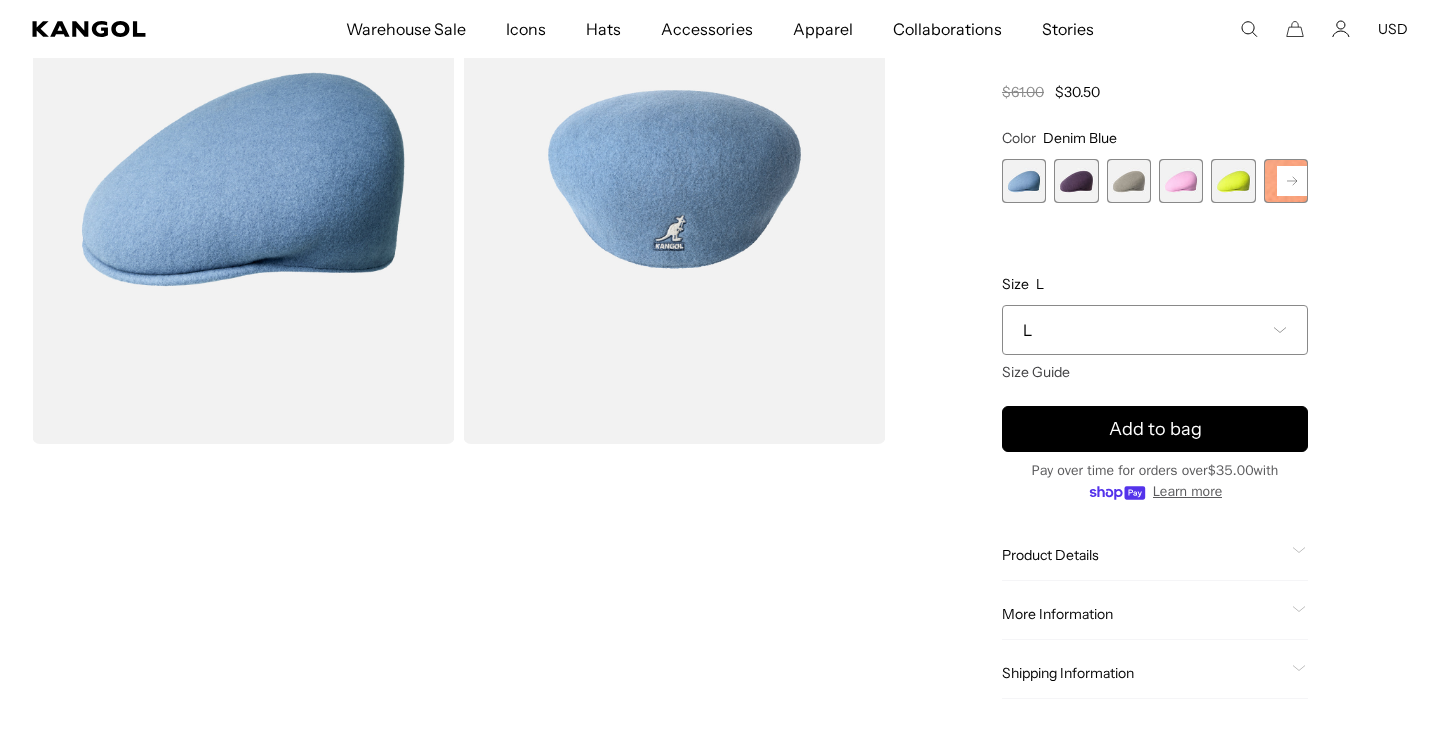click on "Product Details" 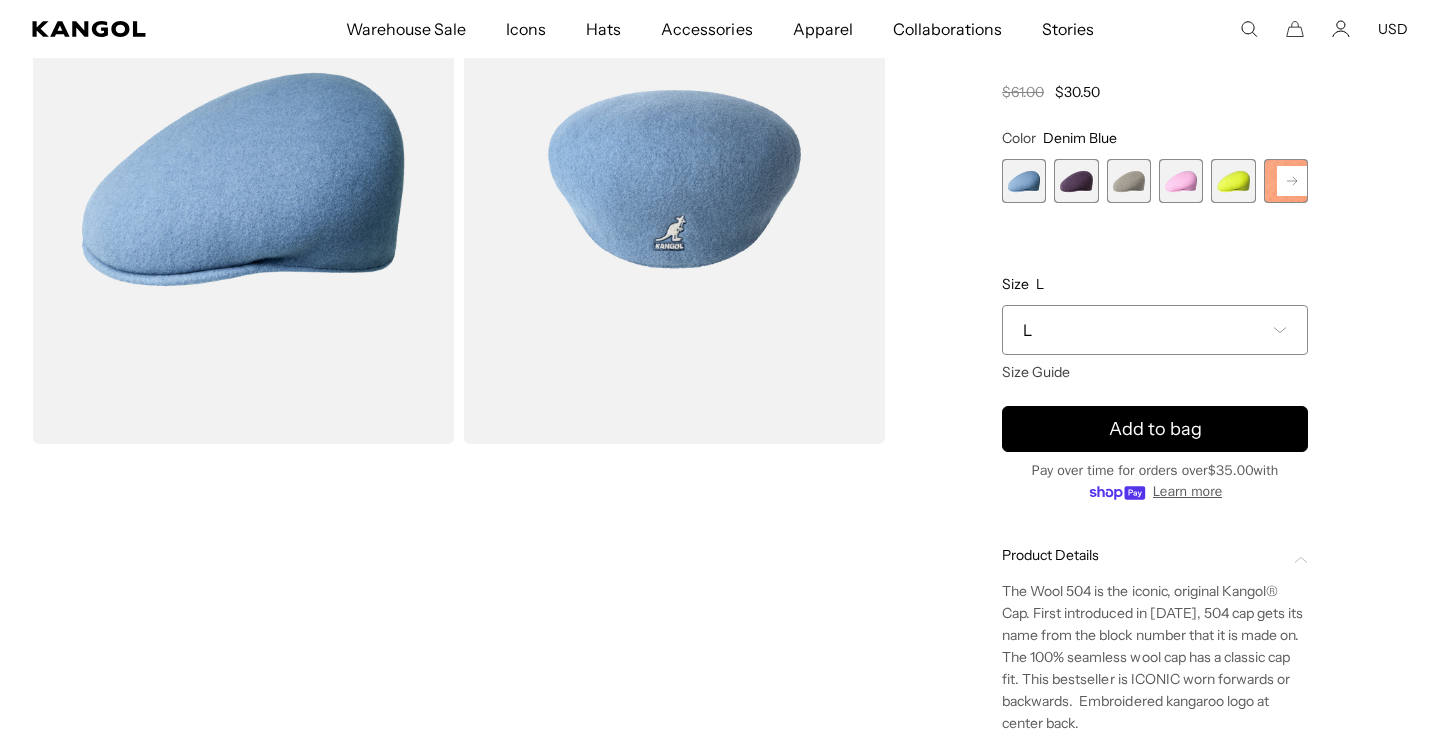 scroll, scrollTop: 286, scrollLeft: 0, axis: vertical 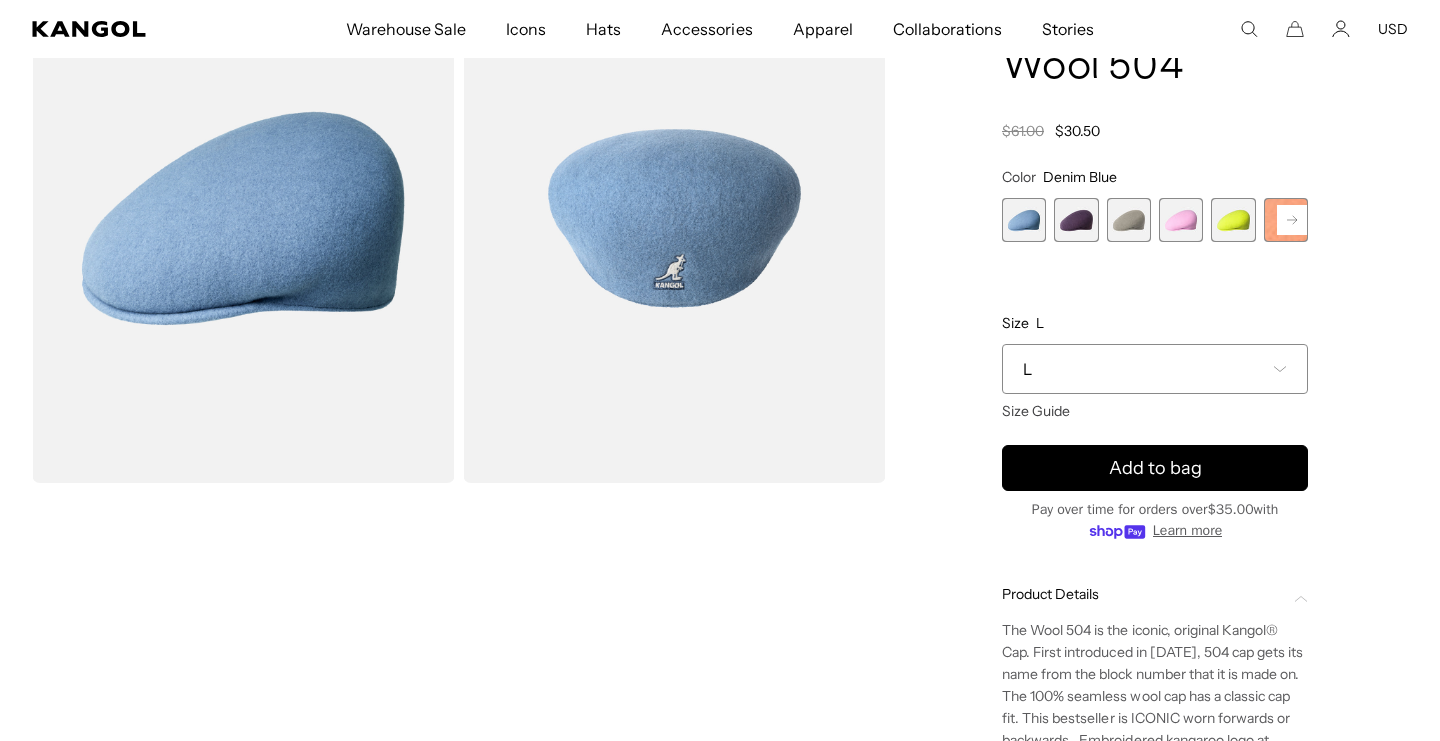 click on "Home
/
All Products
/
Wool 504
Wool 504
Regular price
$30.50
Regular price
$61.00
Sale price
$30.50
Color
Denim Blue
Previous
Next
Denim Blue
Variant sold out or unavailable
Deep Plum
Variant sold out or unavailable" at bounding box center [1155, 451] 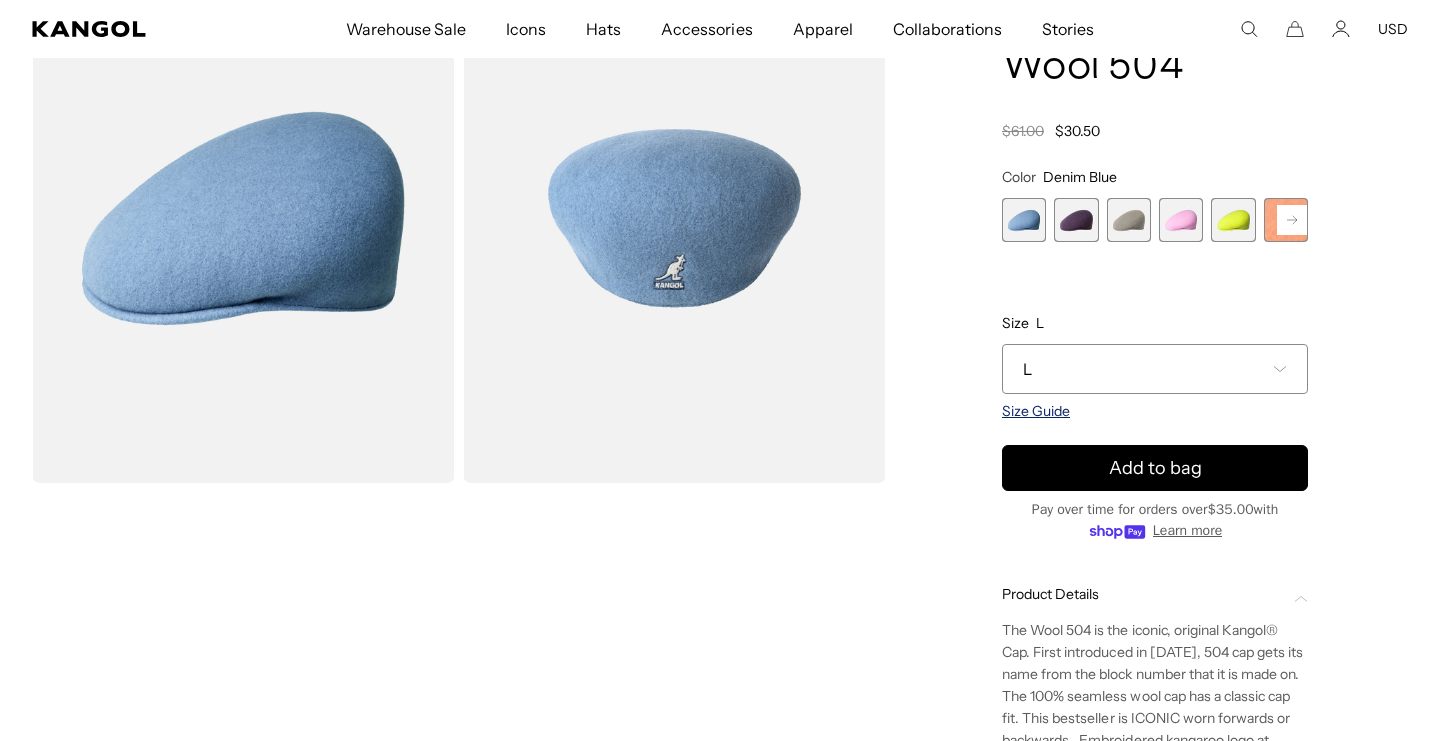scroll, scrollTop: 0, scrollLeft: 0, axis: both 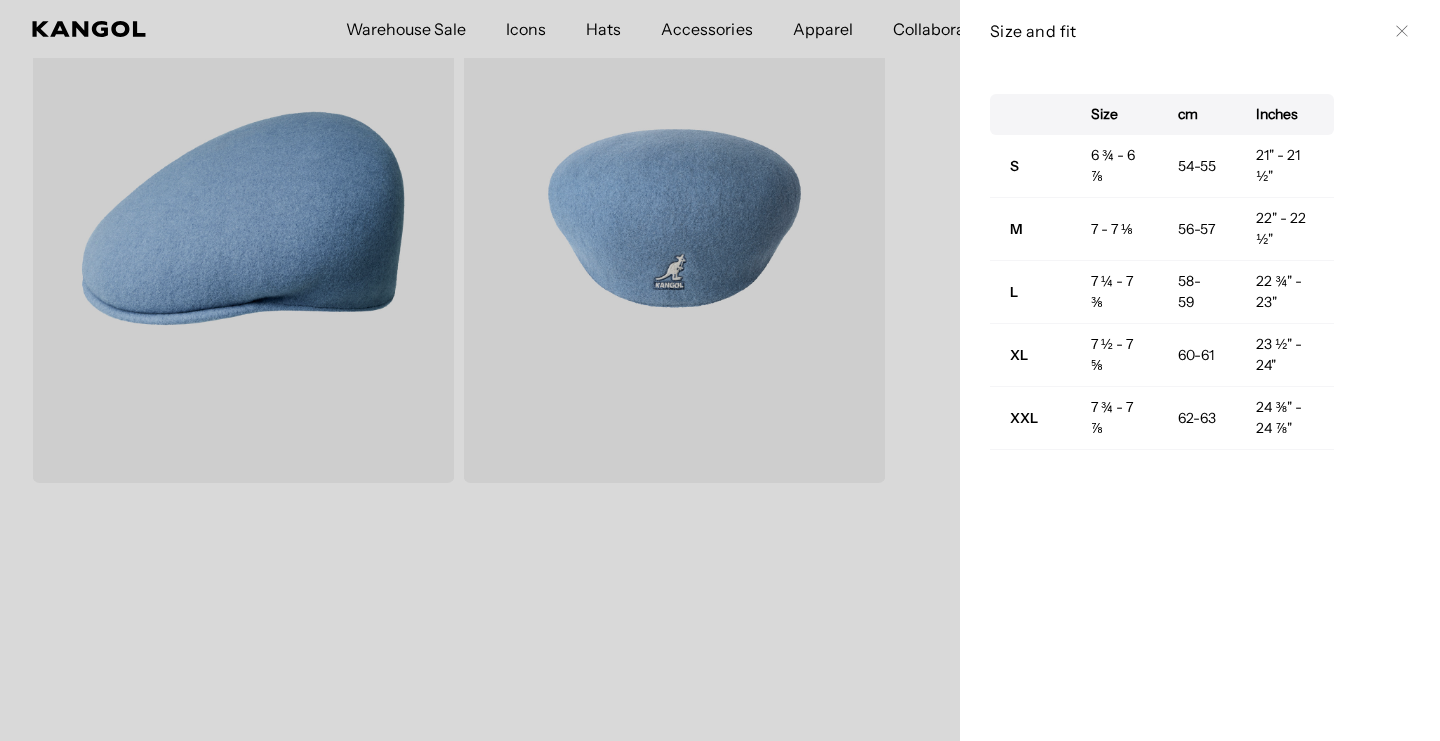 click at bounding box center (720, 370) 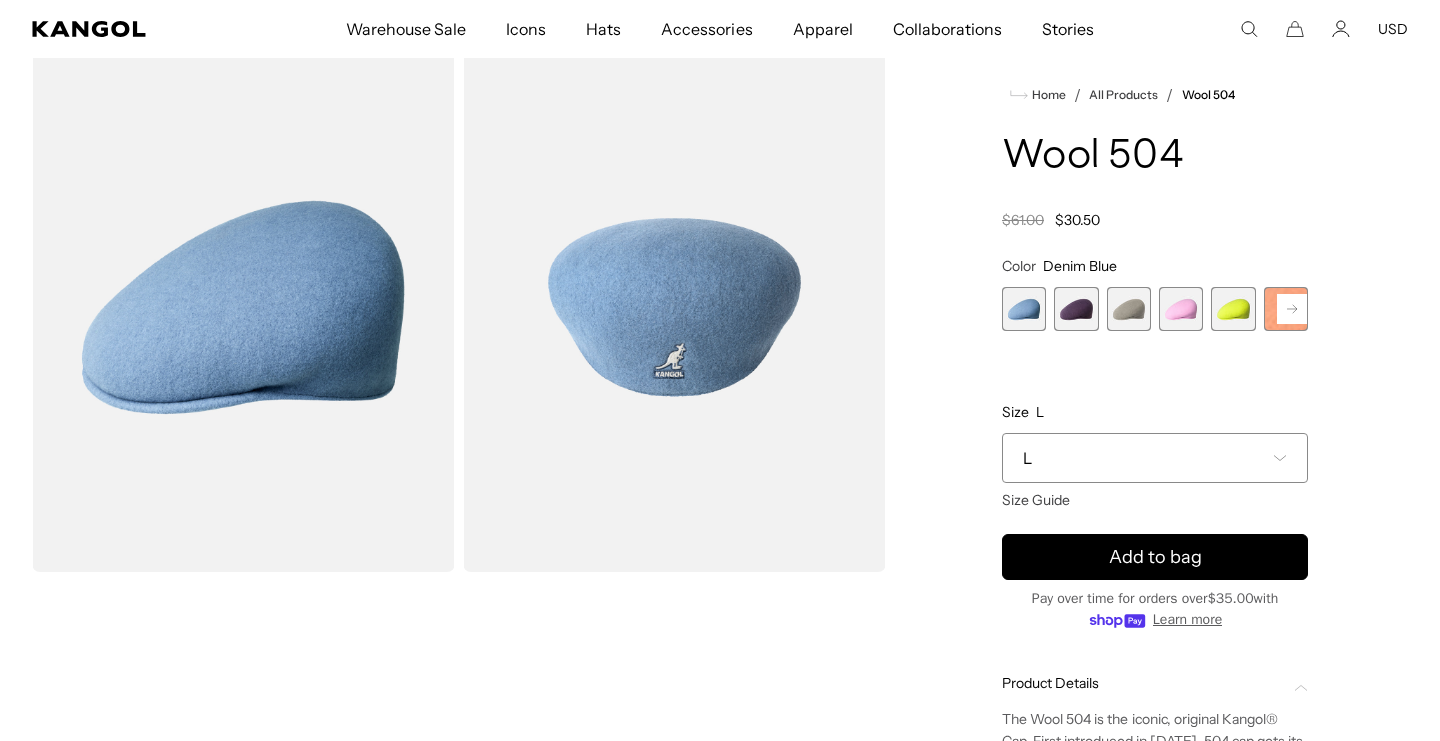 scroll, scrollTop: 0, scrollLeft: 0, axis: both 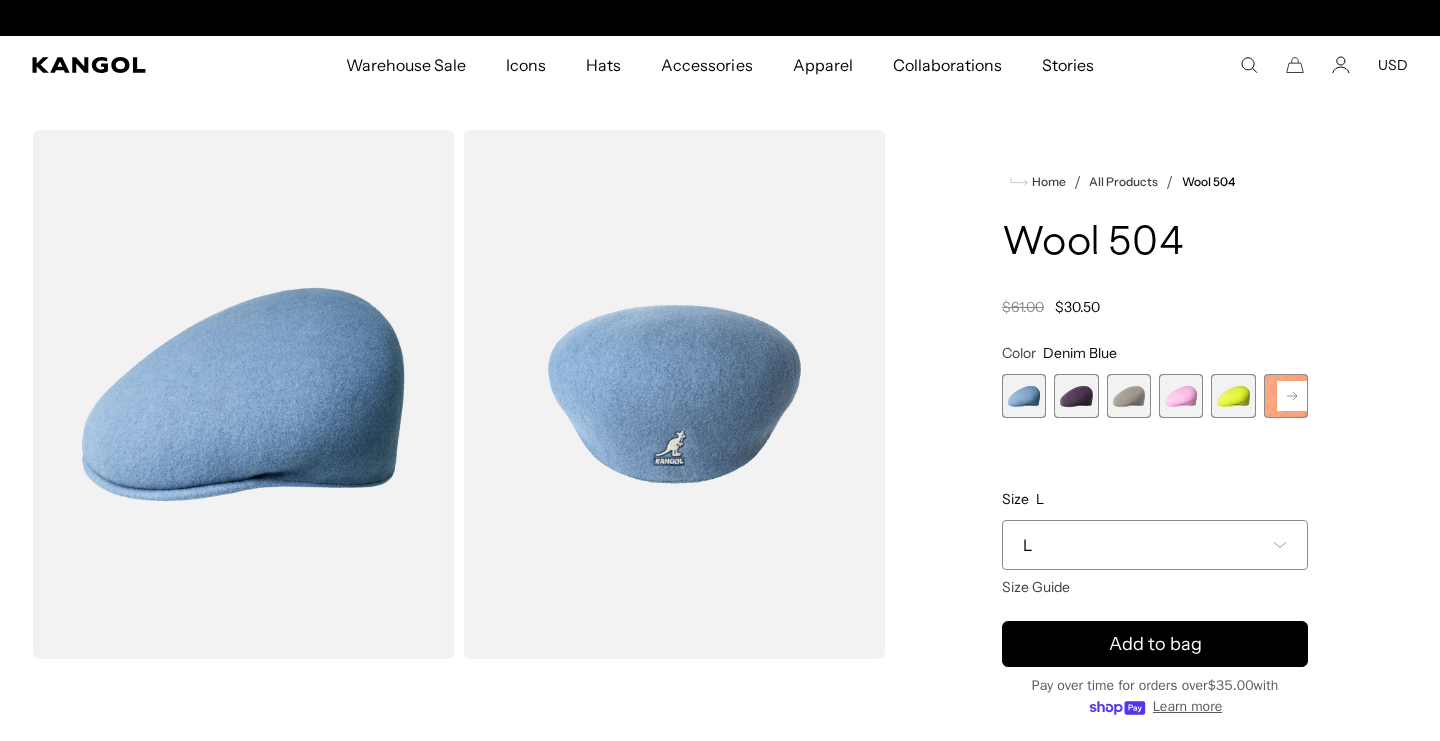 click 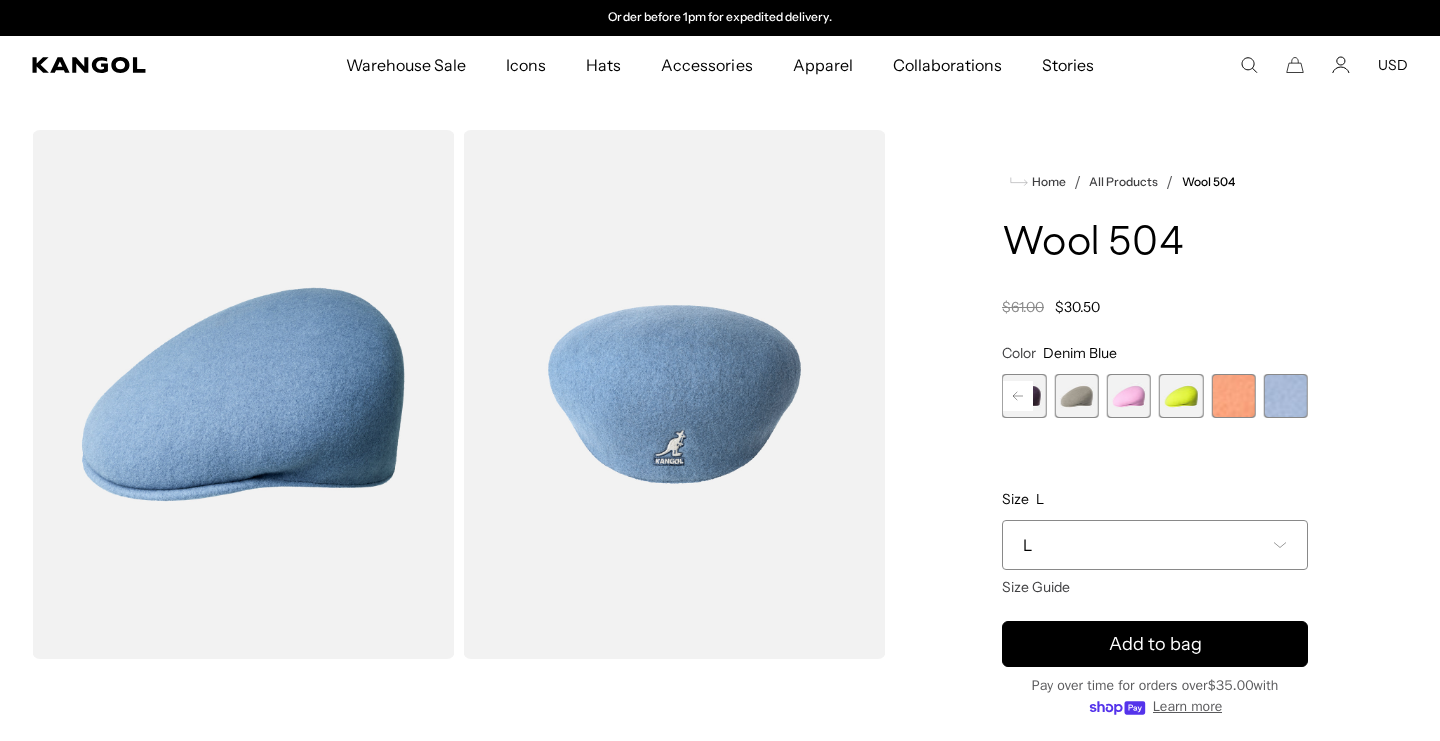 click at bounding box center (1286, 396) 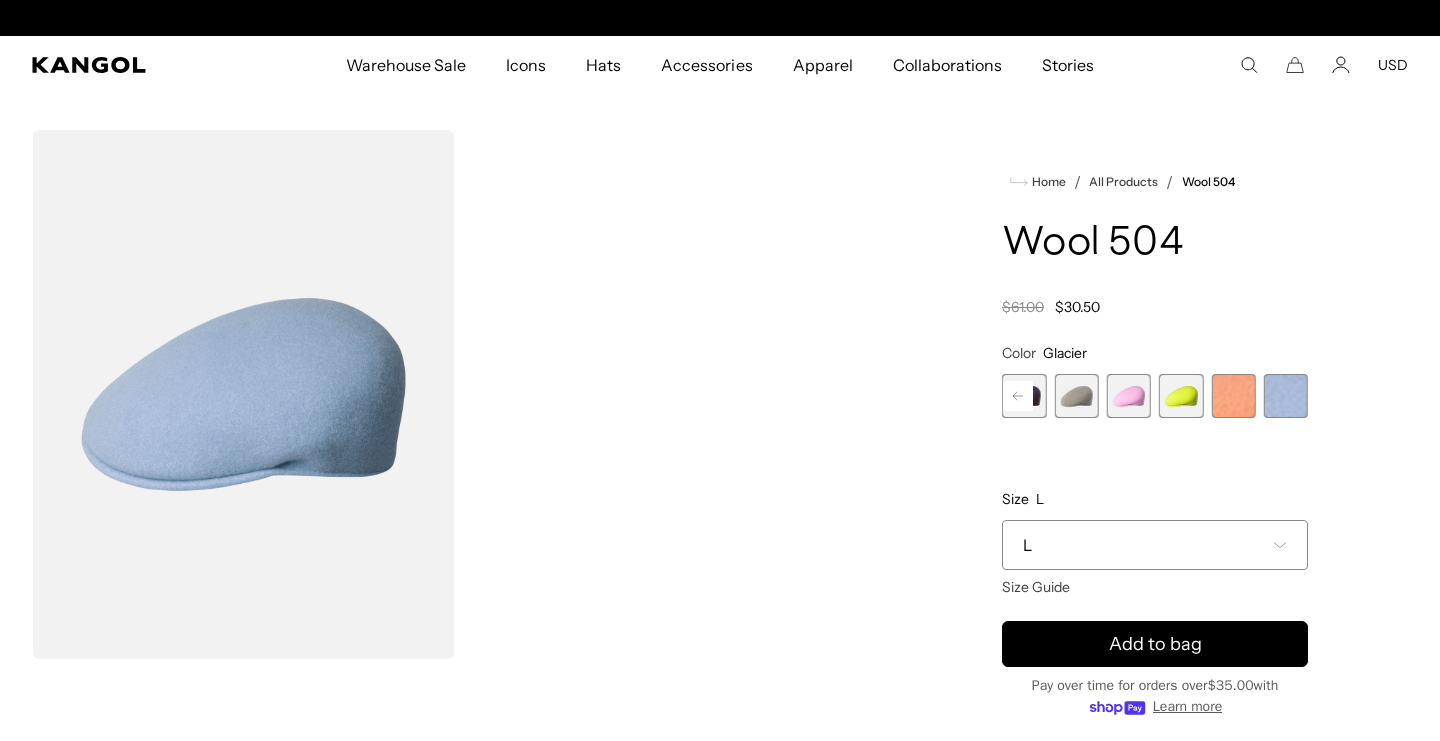scroll, scrollTop: 0, scrollLeft: 0, axis: both 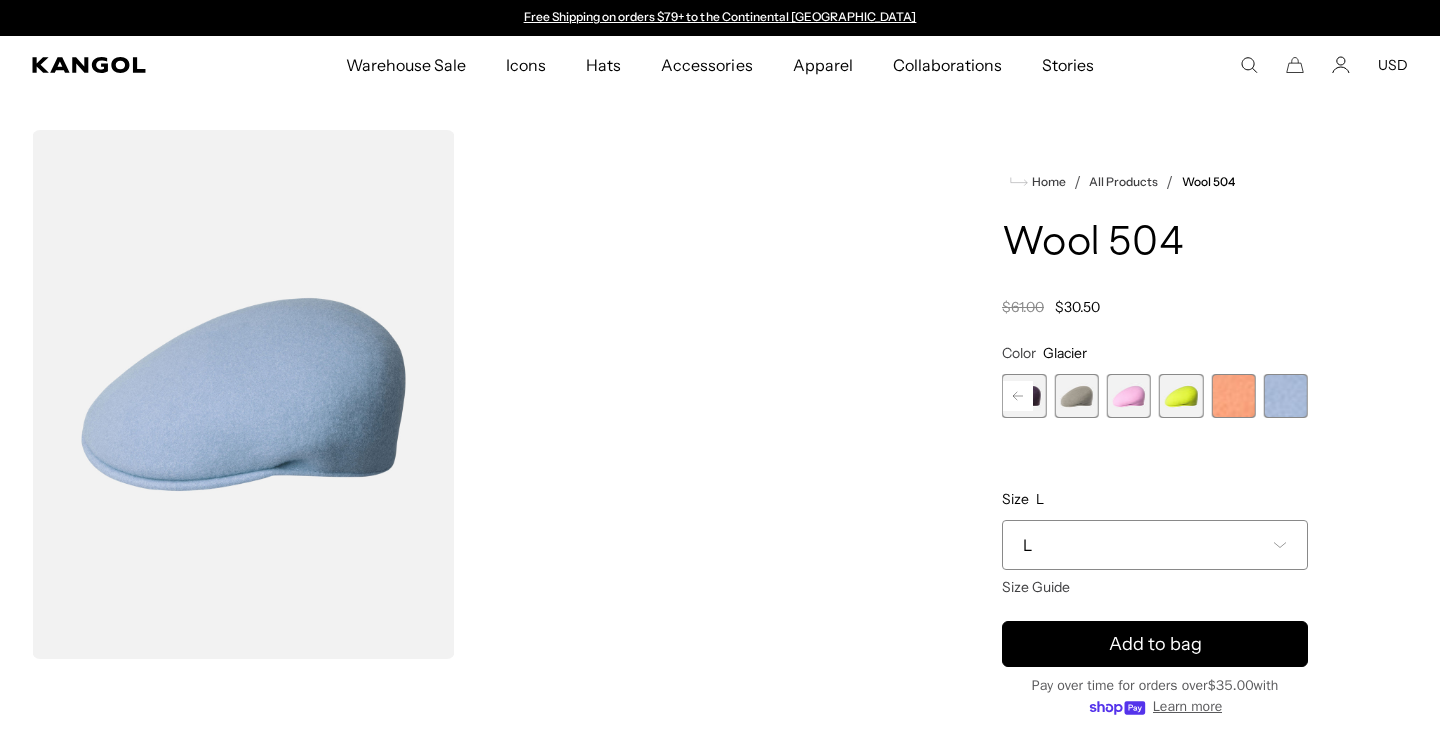 click 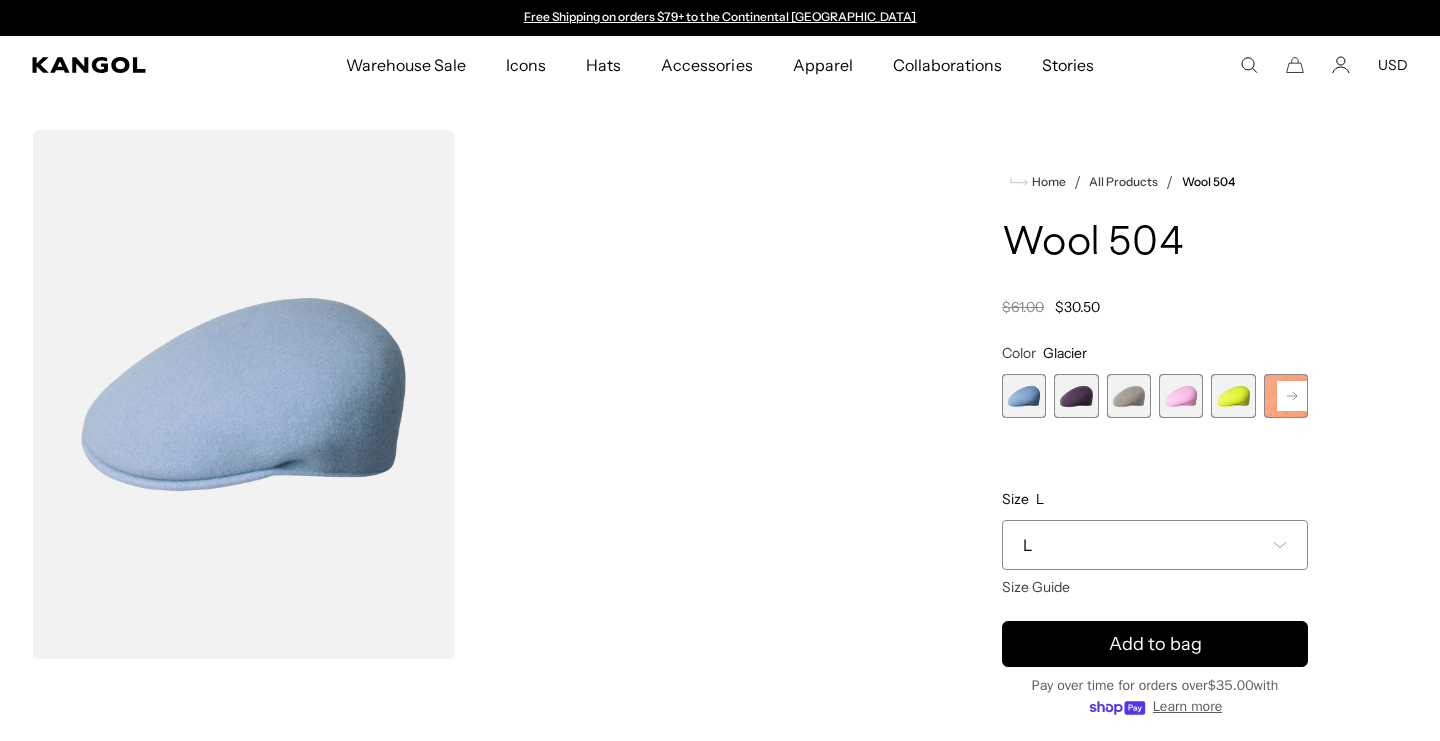 click at bounding box center [1076, 396] 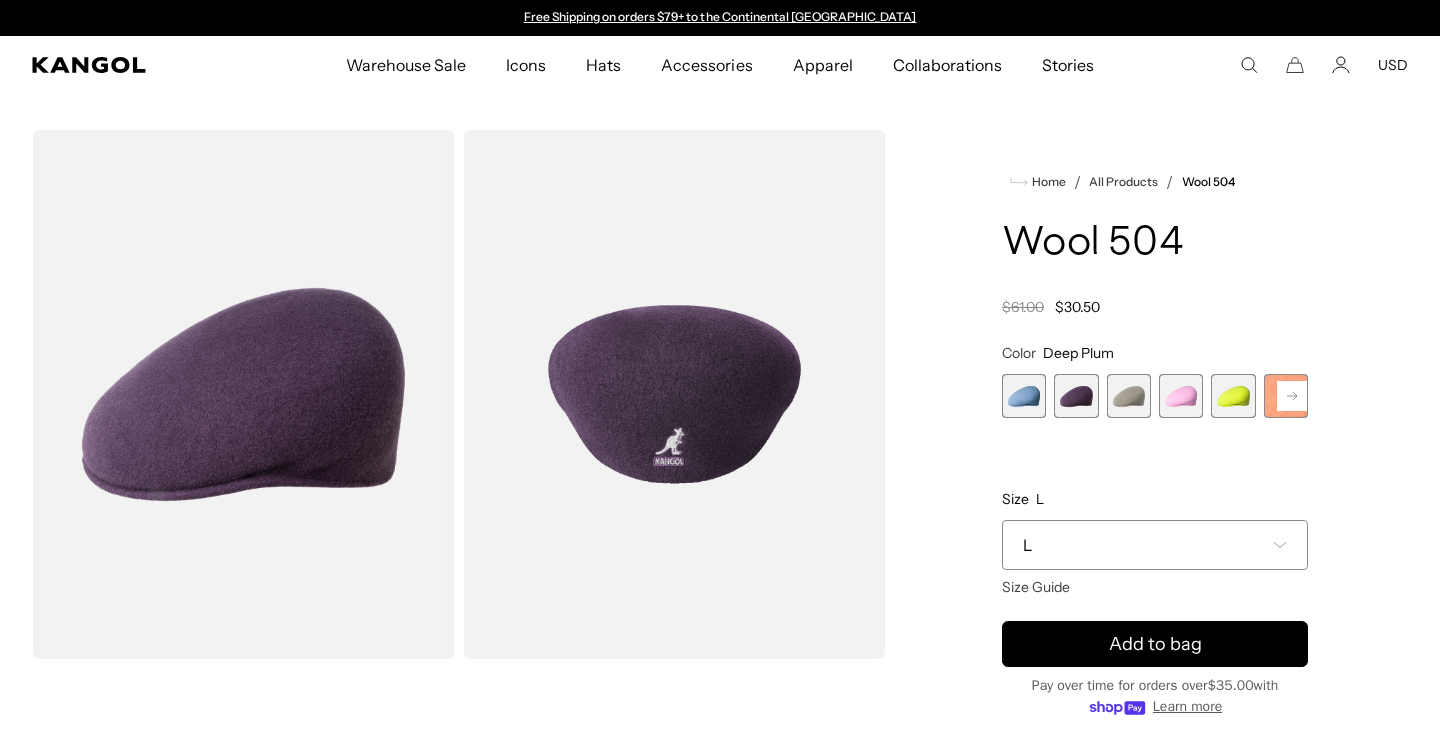 scroll, scrollTop: 0, scrollLeft: 412, axis: horizontal 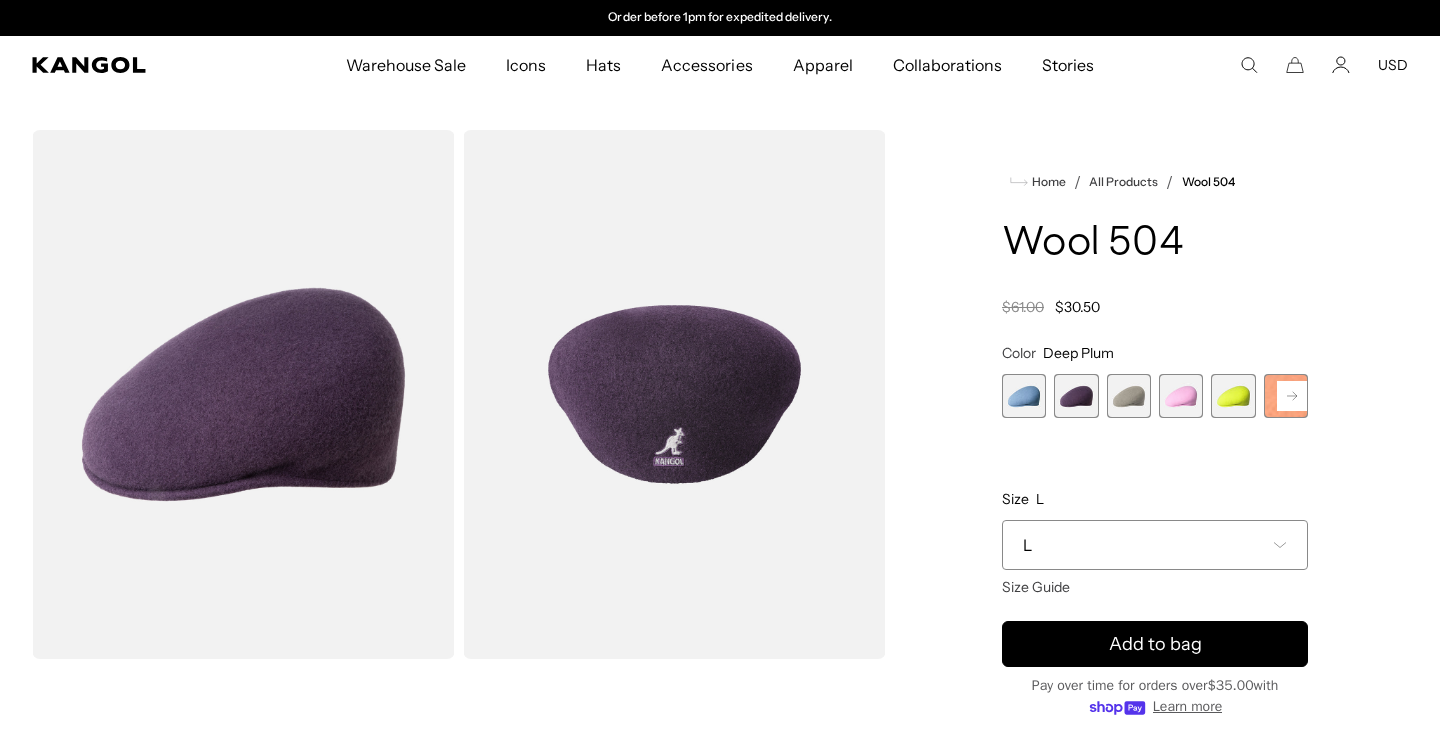click at bounding box center [1024, 396] 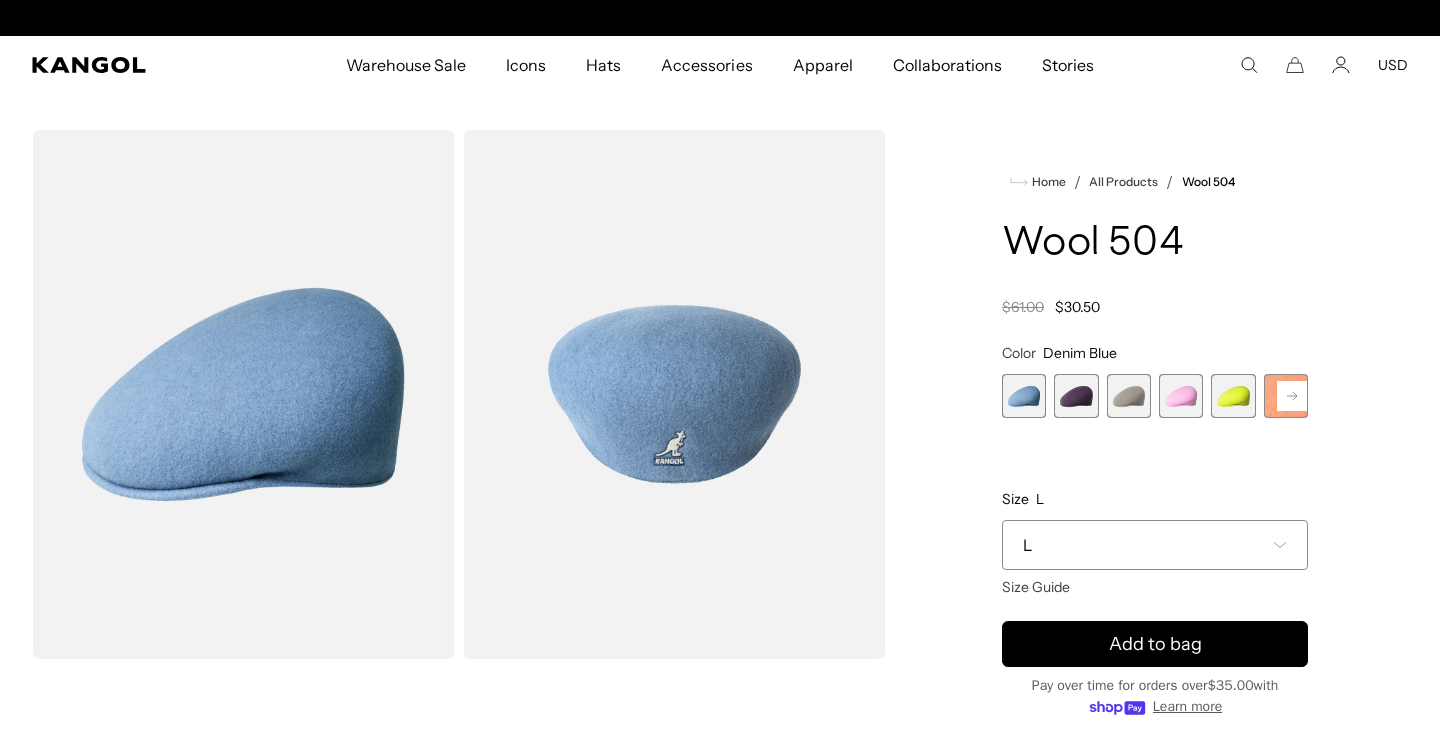 scroll, scrollTop: 0, scrollLeft: 0, axis: both 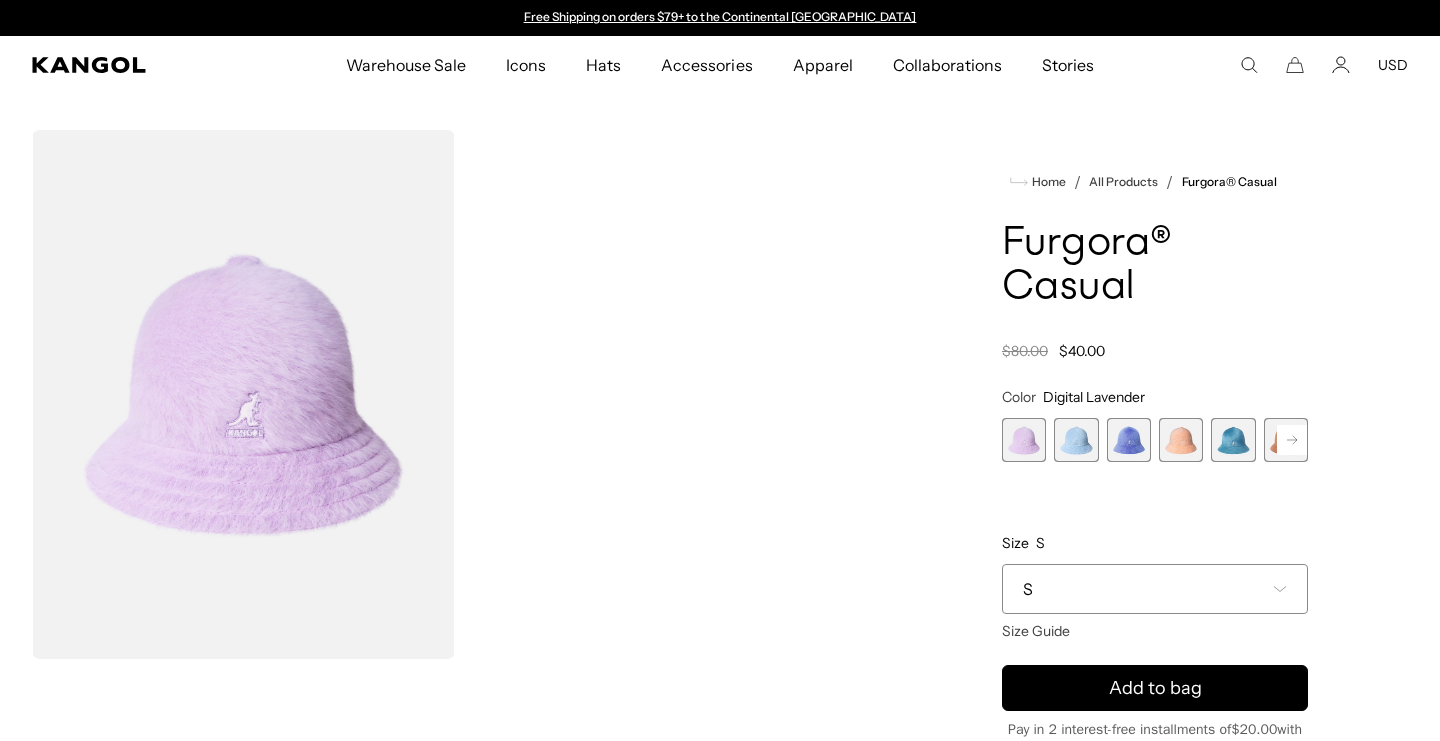 click 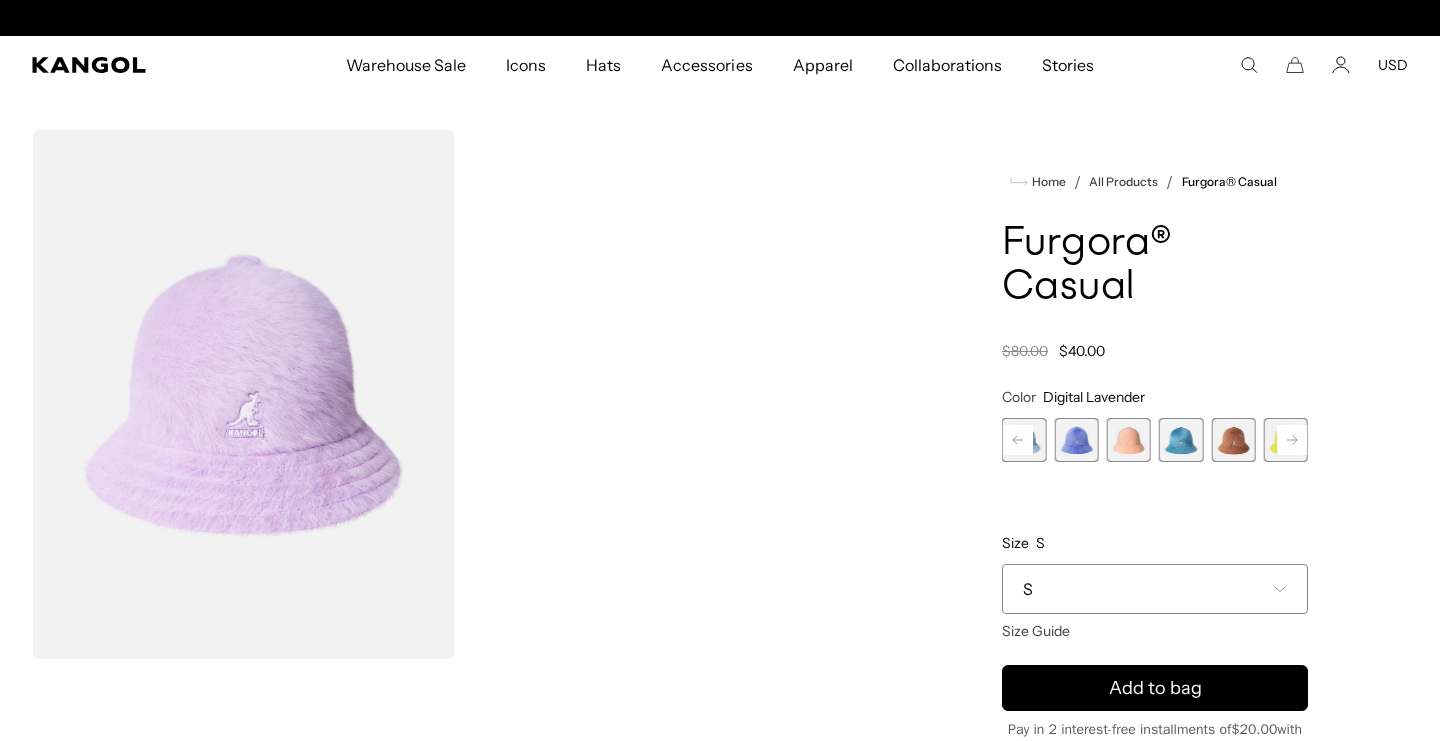 scroll, scrollTop: 0, scrollLeft: 0, axis: both 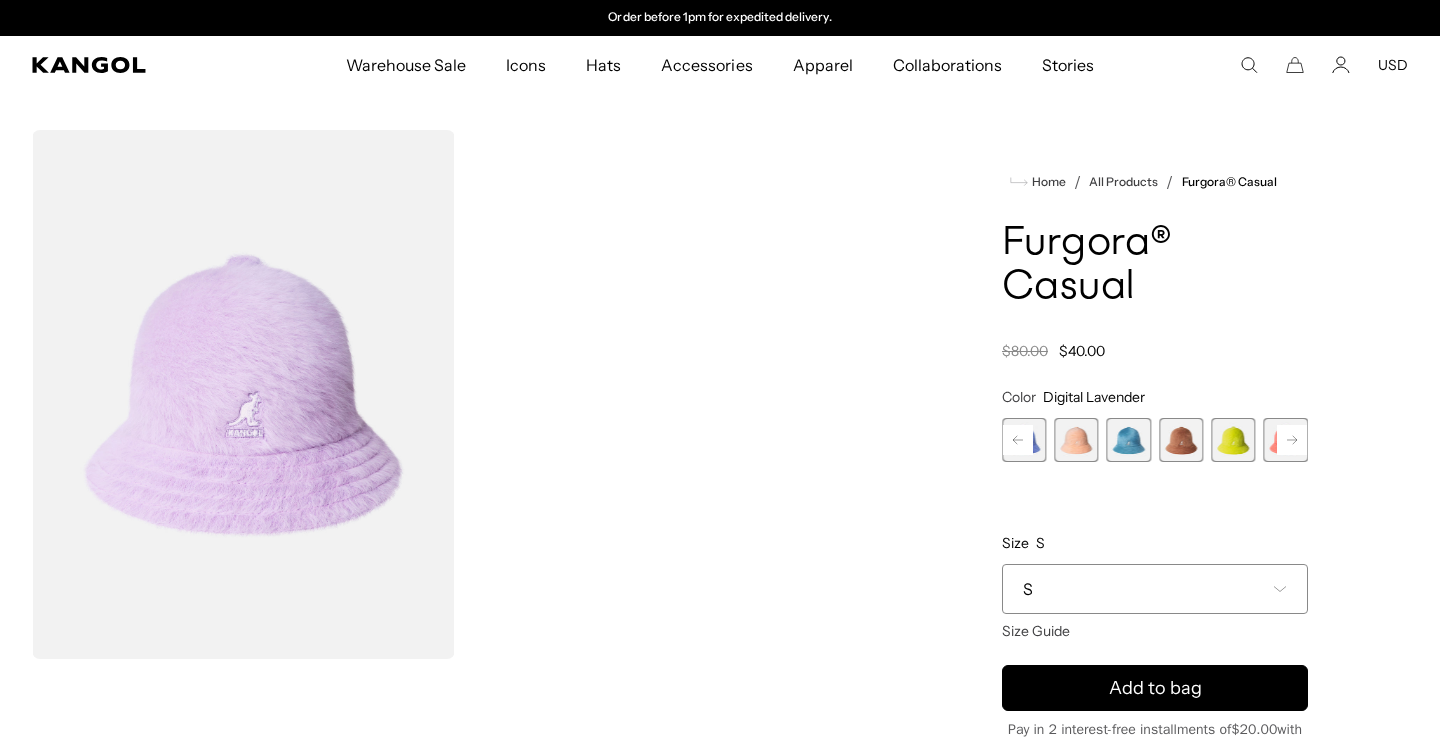 click 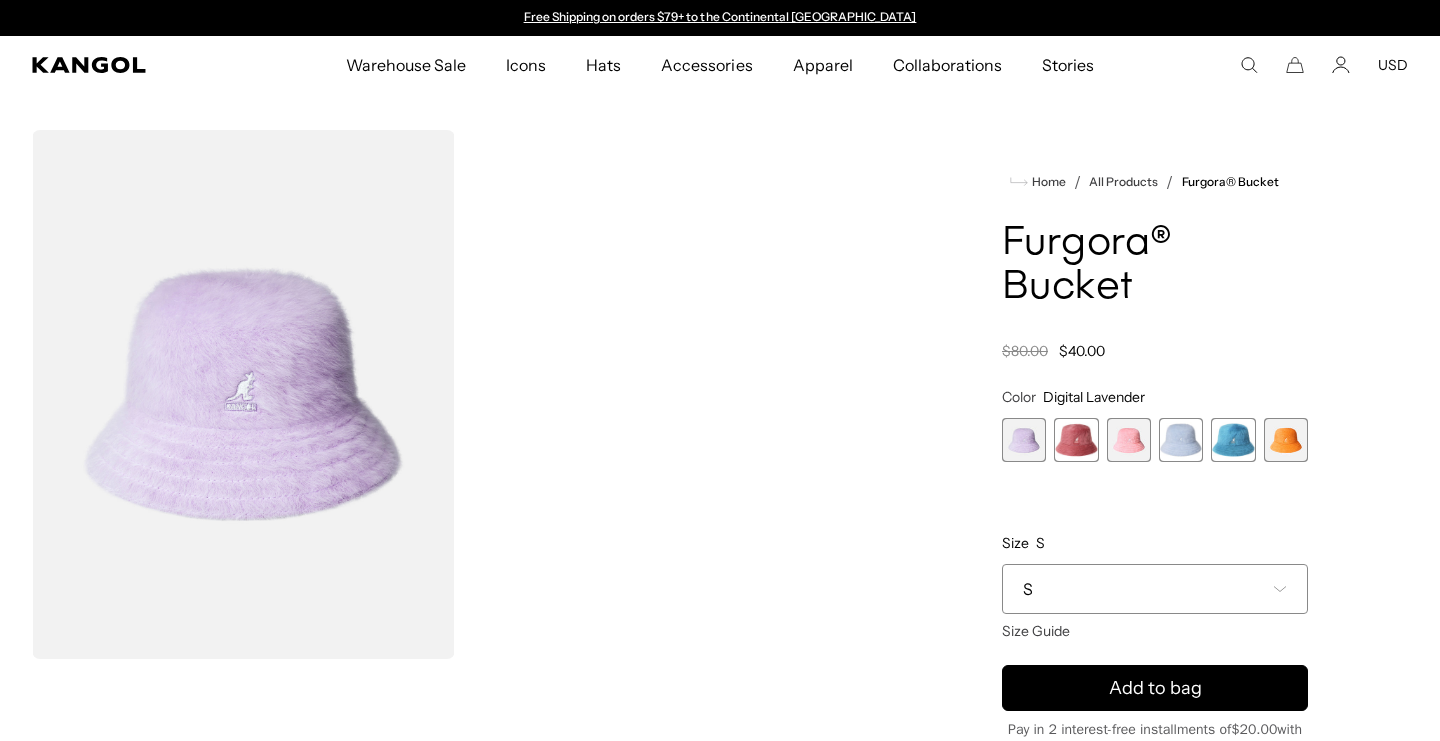 scroll, scrollTop: 0, scrollLeft: 0, axis: both 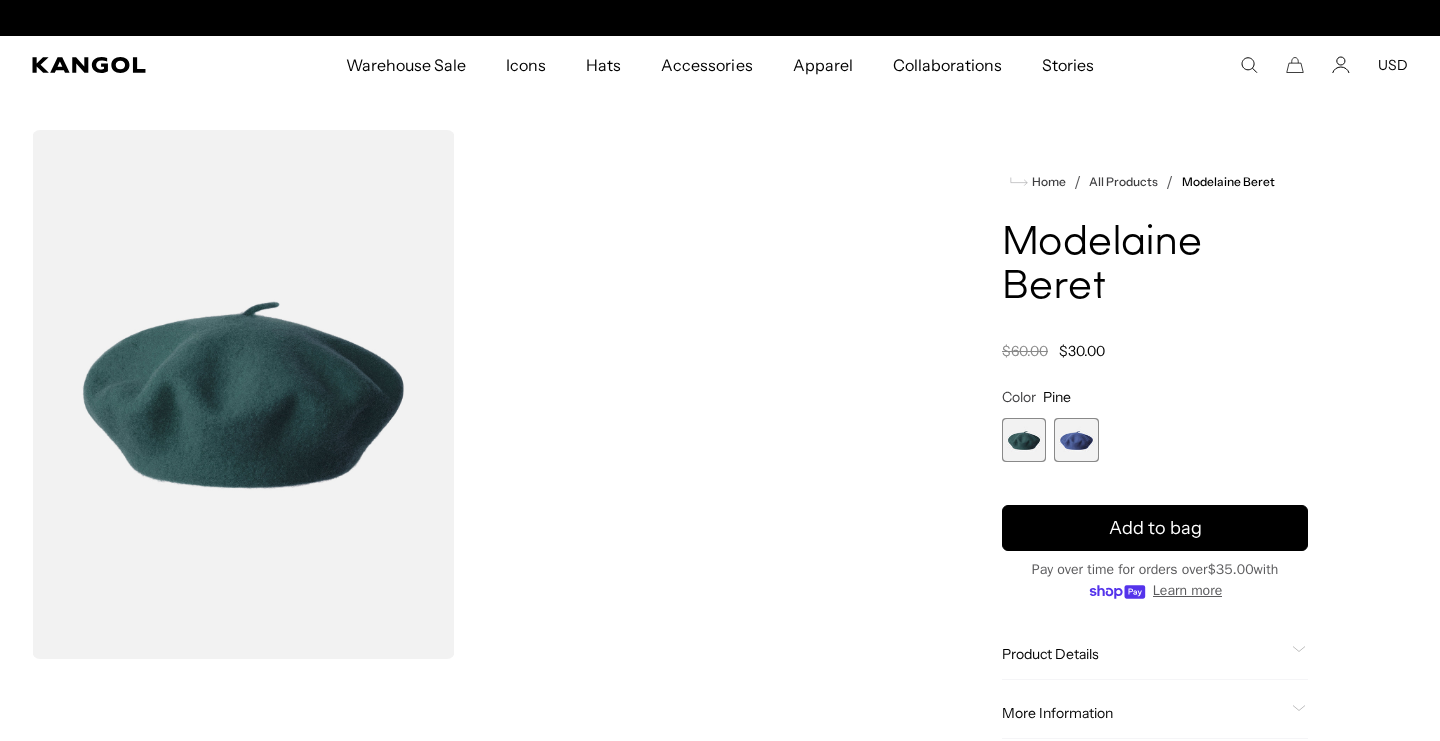 click at bounding box center [1076, 440] 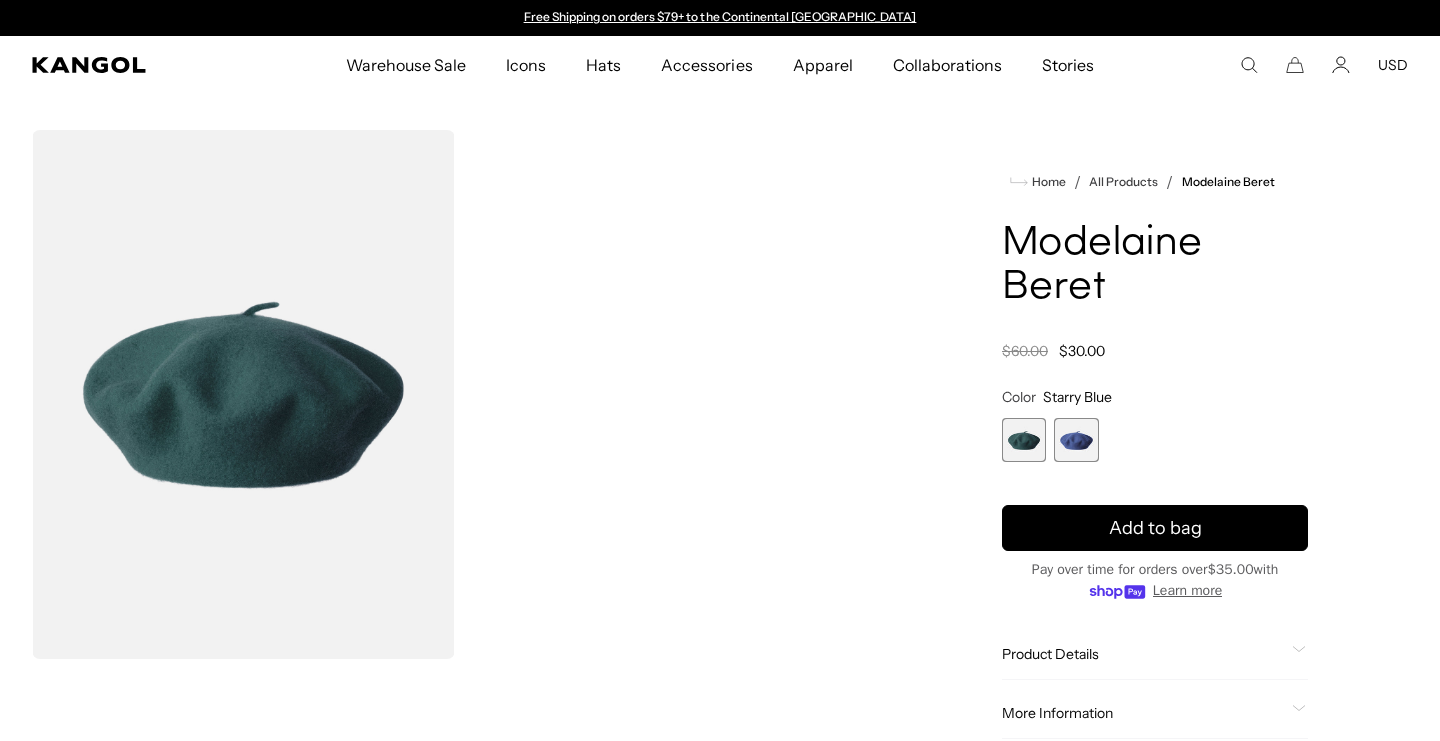 click at bounding box center [1076, 440] 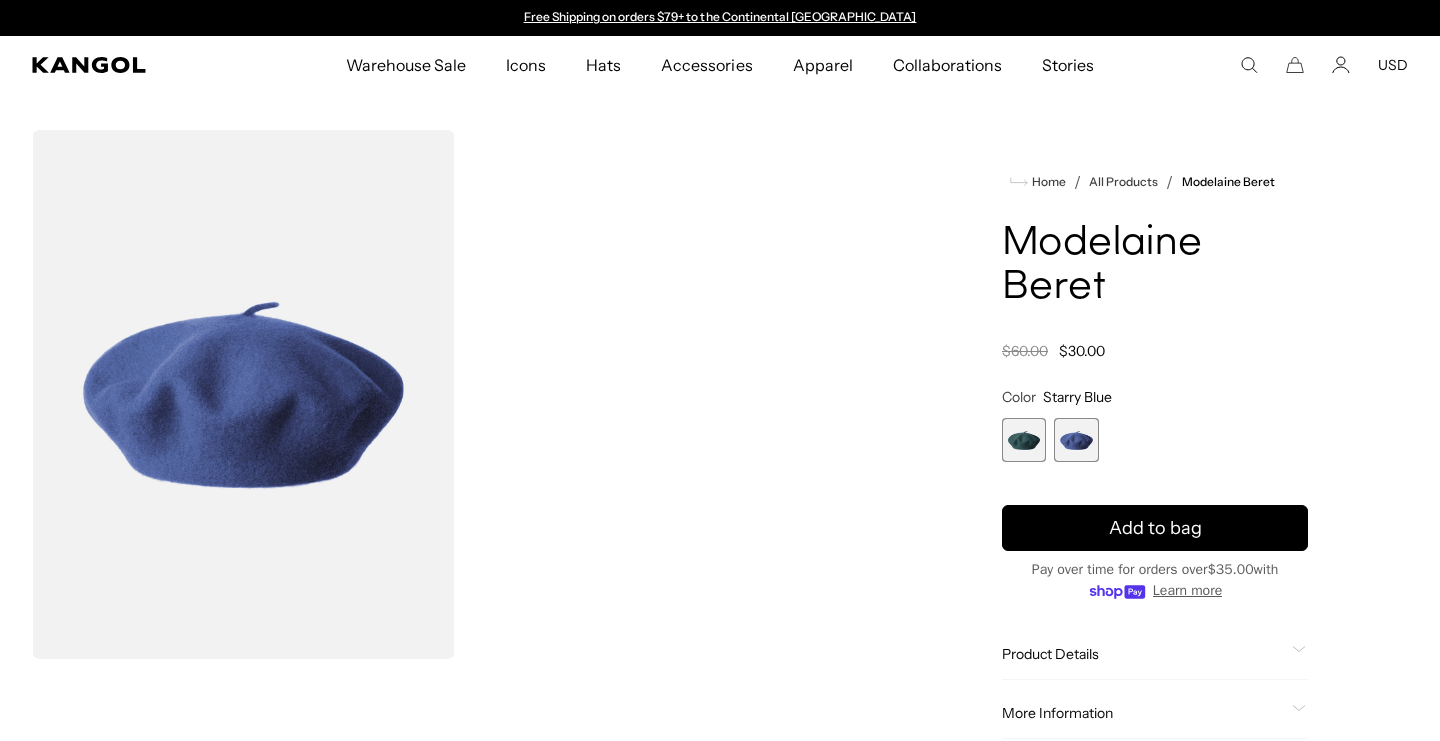 scroll, scrollTop: 0, scrollLeft: 0, axis: both 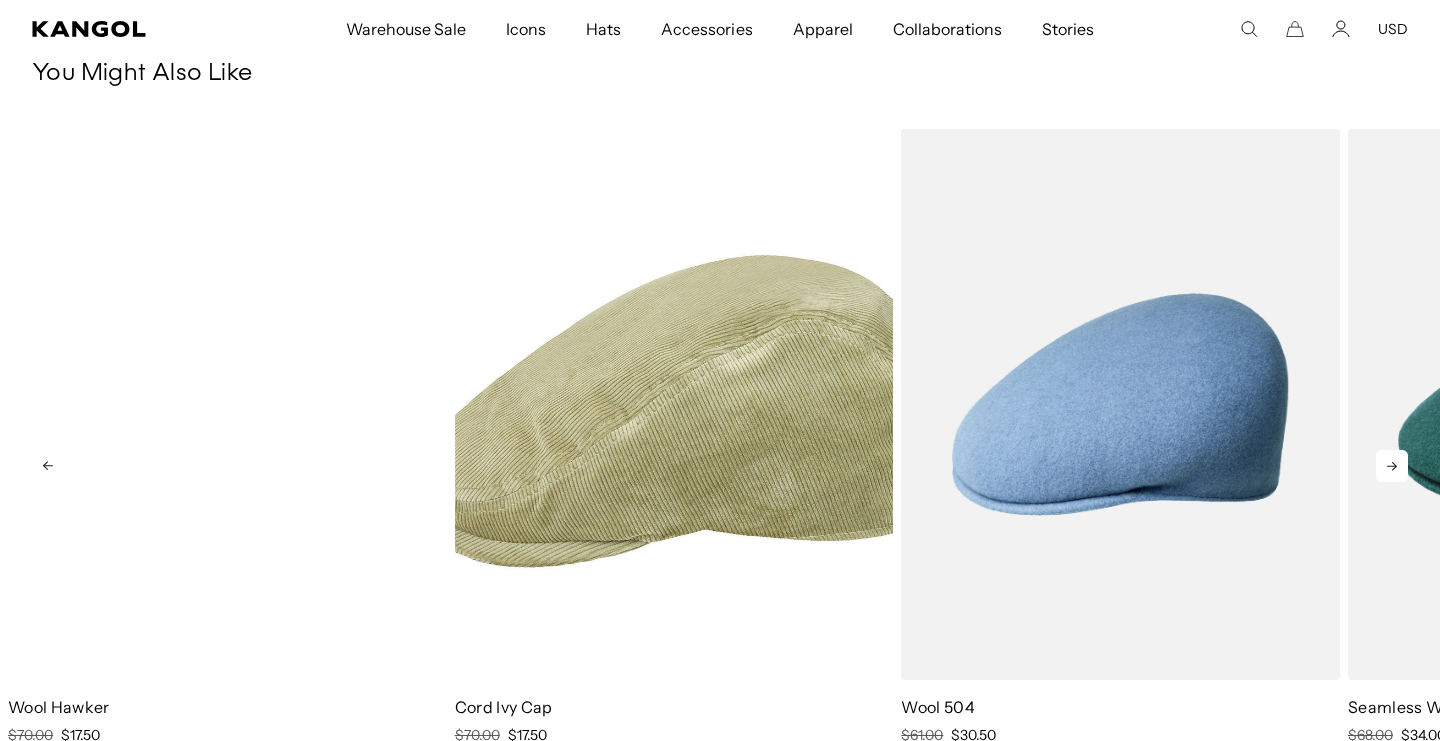 click at bounding box center (227, 404) 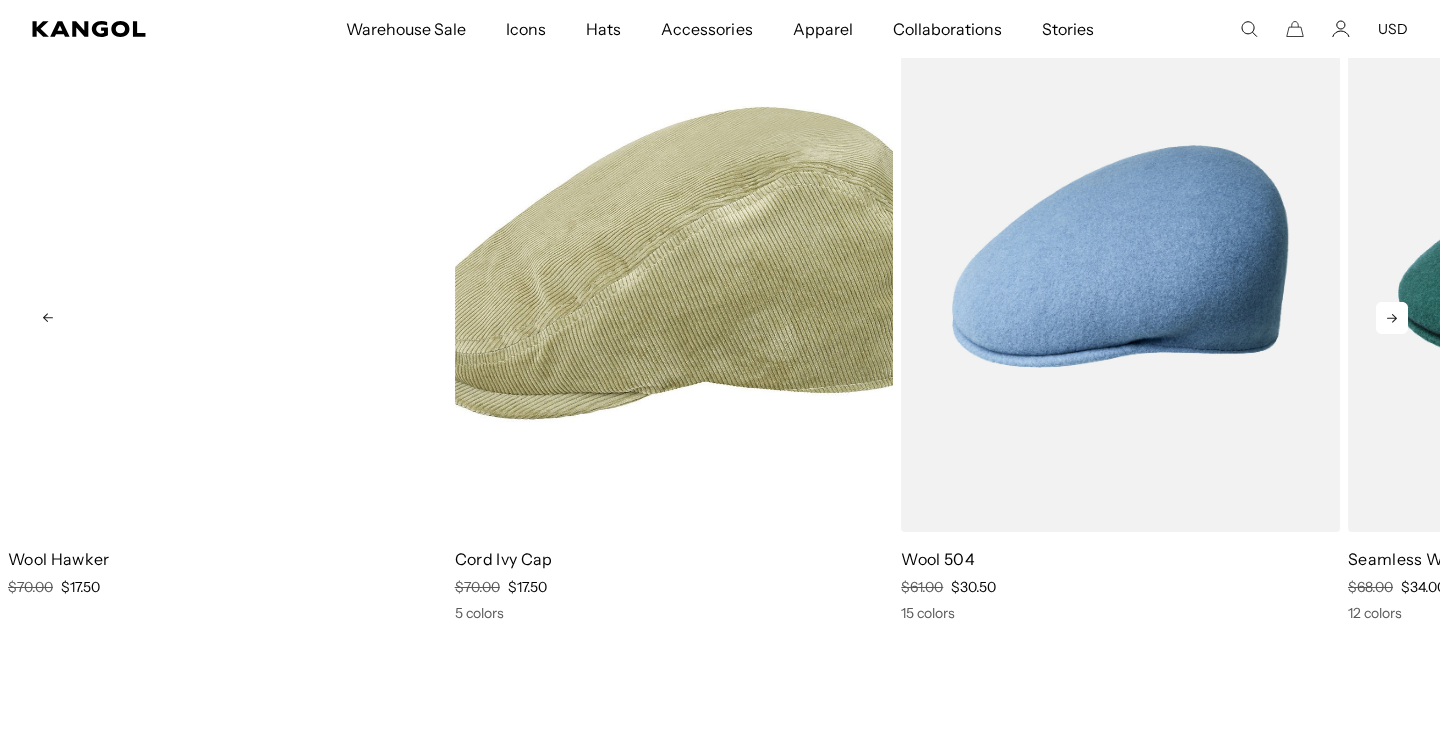 click at bounding box center [227, 256] 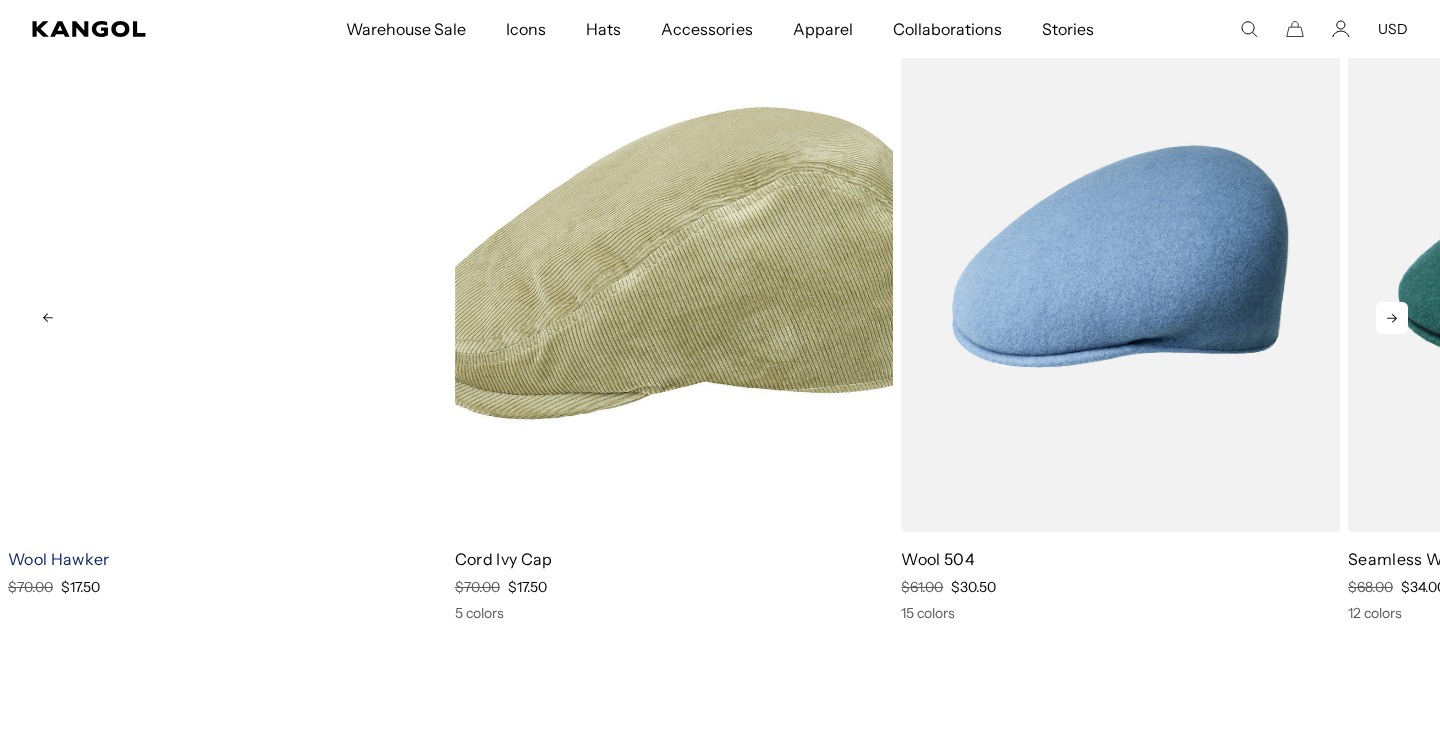 click on "Wool Hawker" at bounding box center (59, 559) 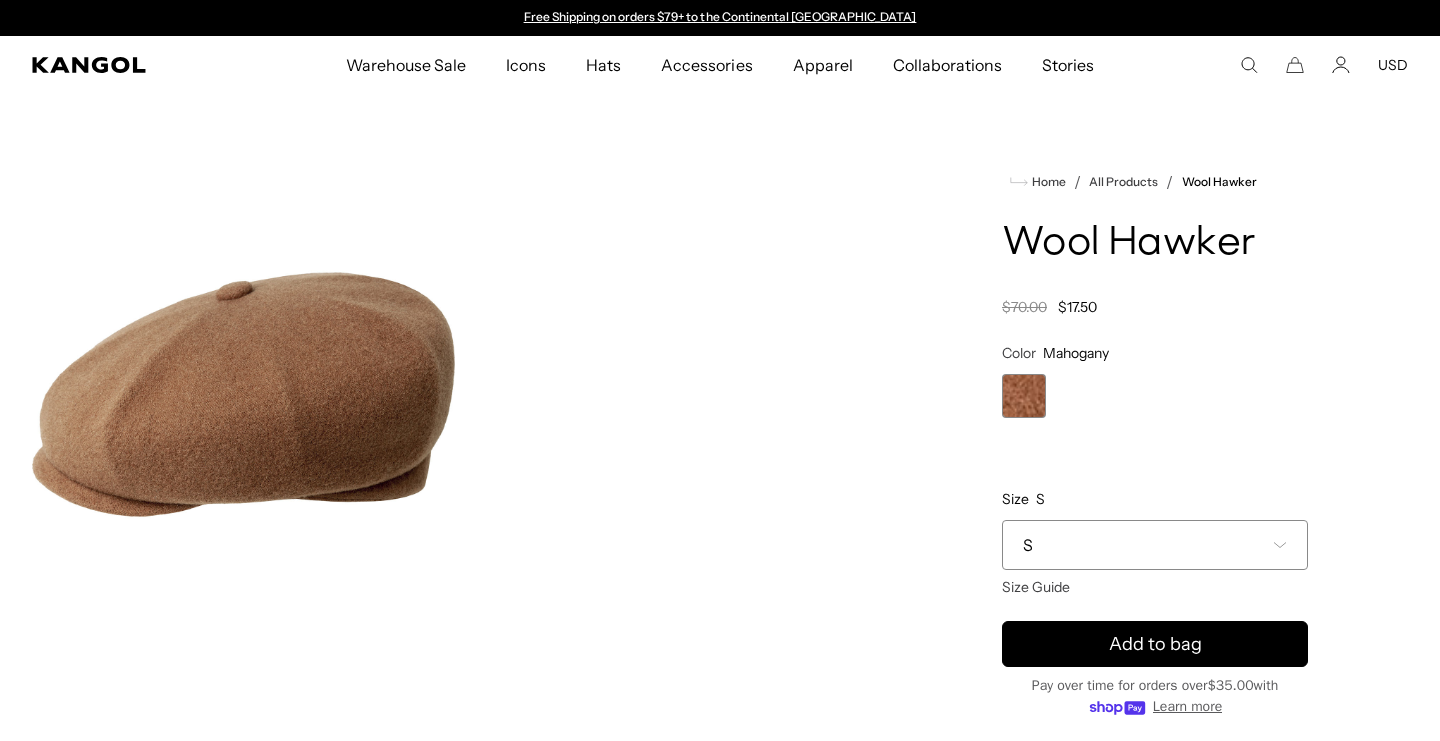 scroll, scrollTop: 0, scrollLeft: 0, axis: both 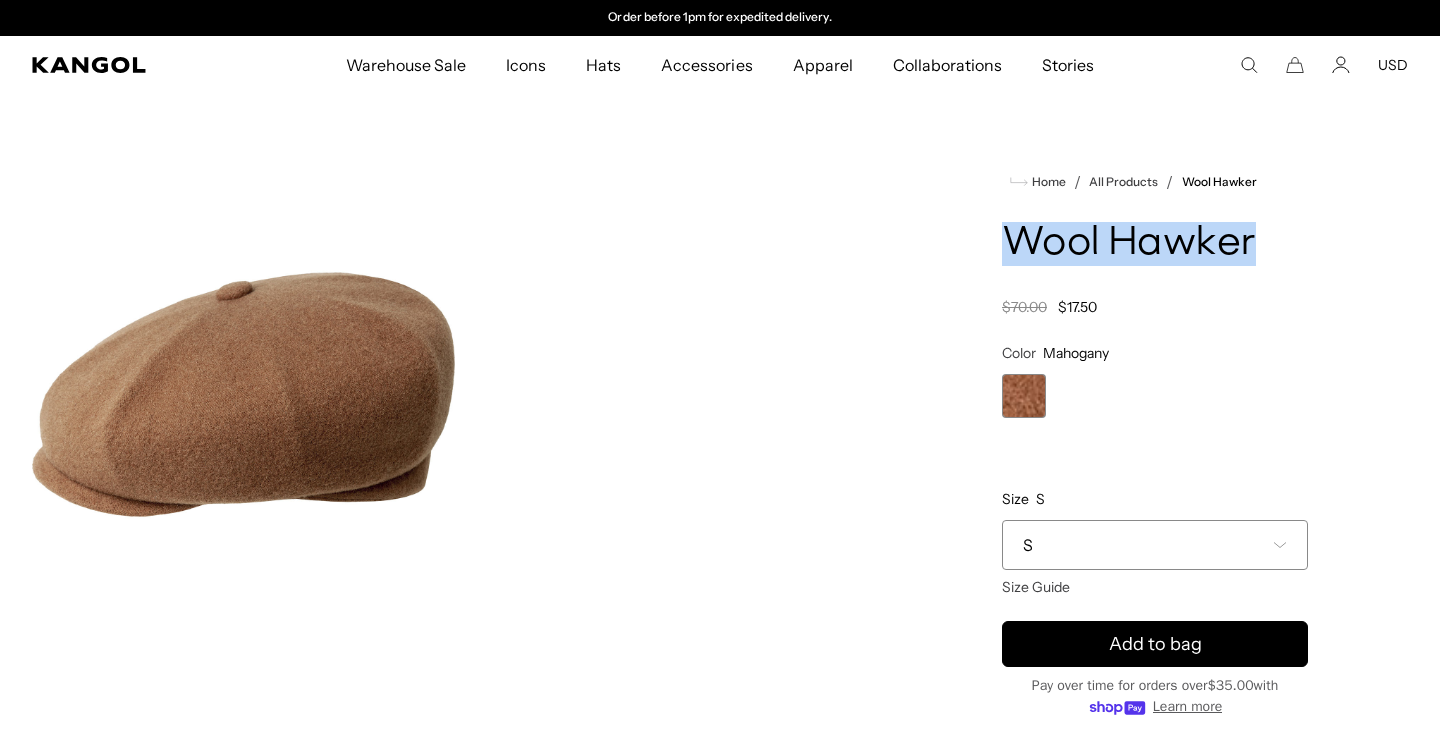 drag, startPoint x: 1015, startPoint y: 241, endPoint x: 1275, endPoint y: 242, distance: 260.00192 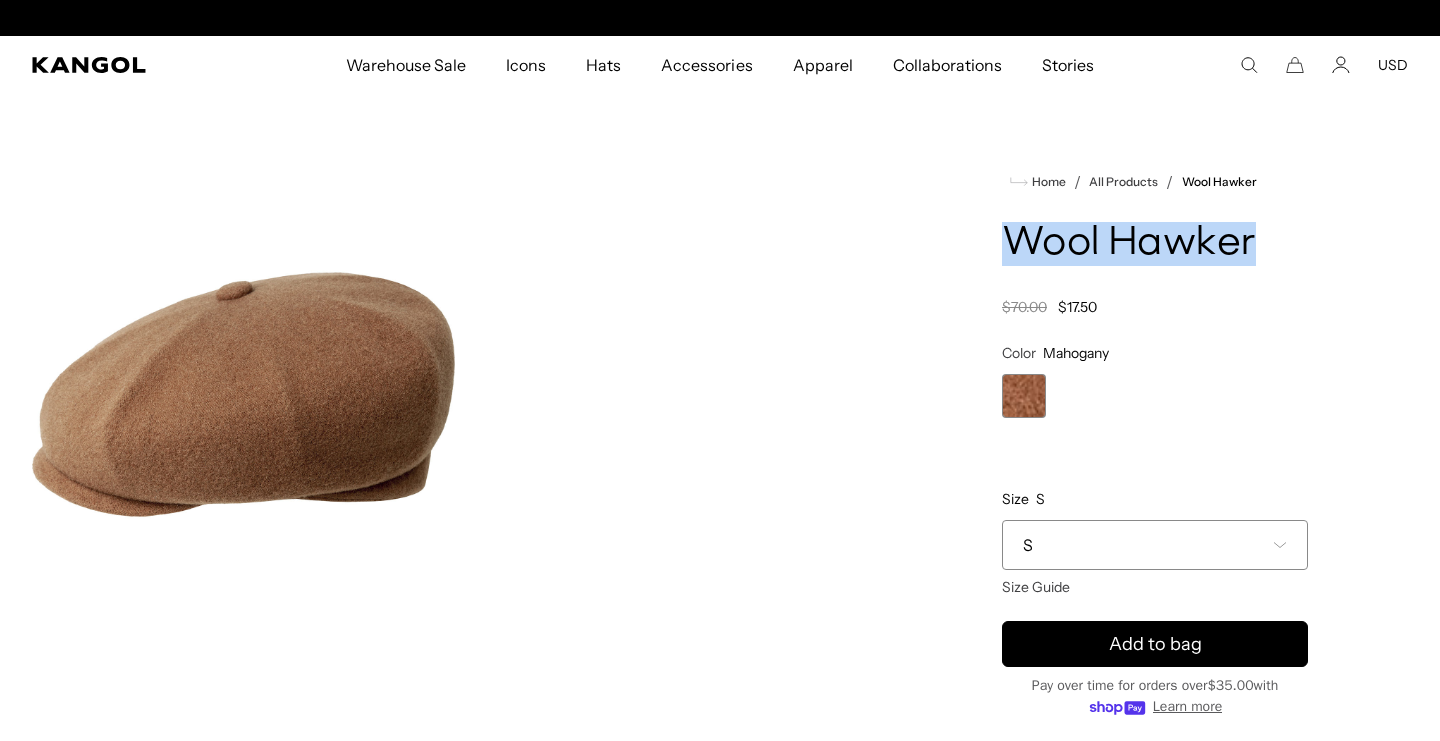 scroll, scrollTop: 0, scrollLeft: 0, axis: both 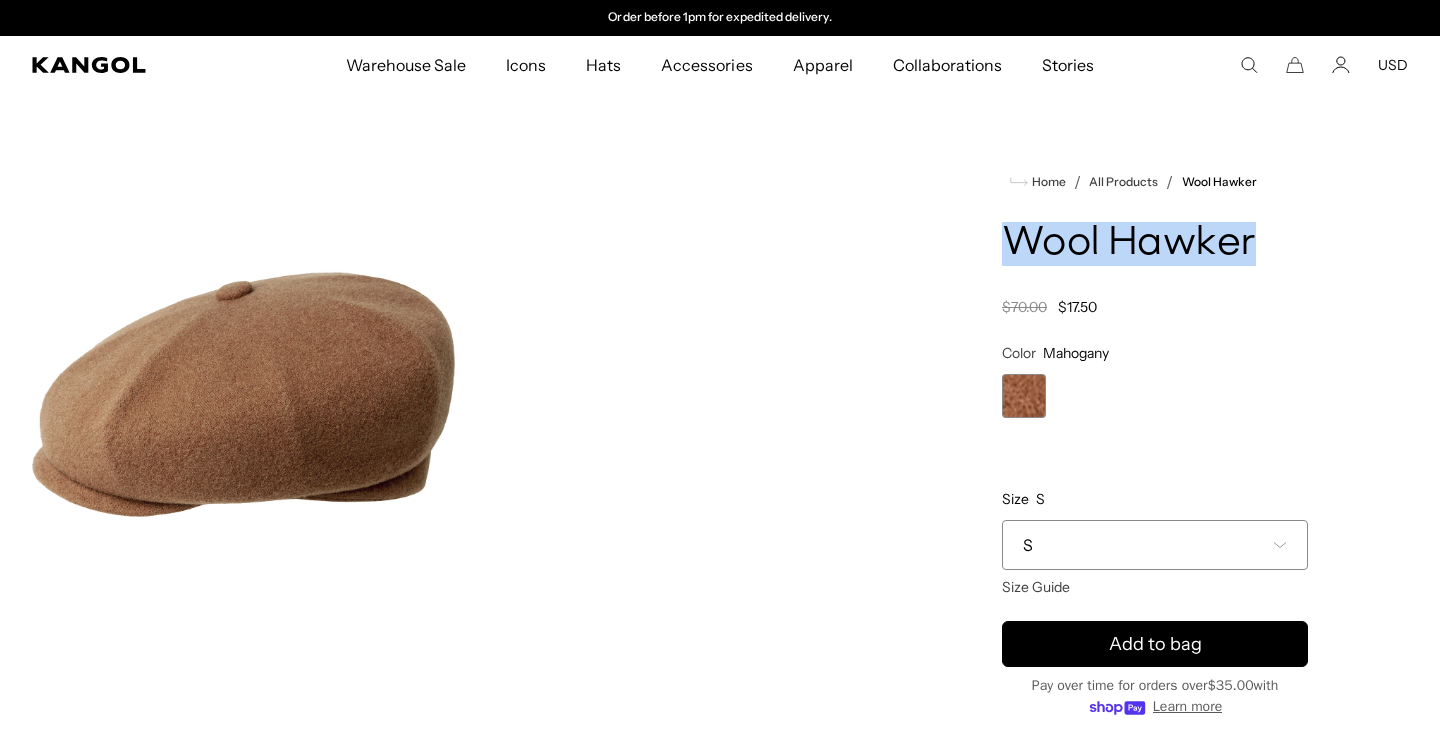 click on "S" at bounding box center (1155, 545) 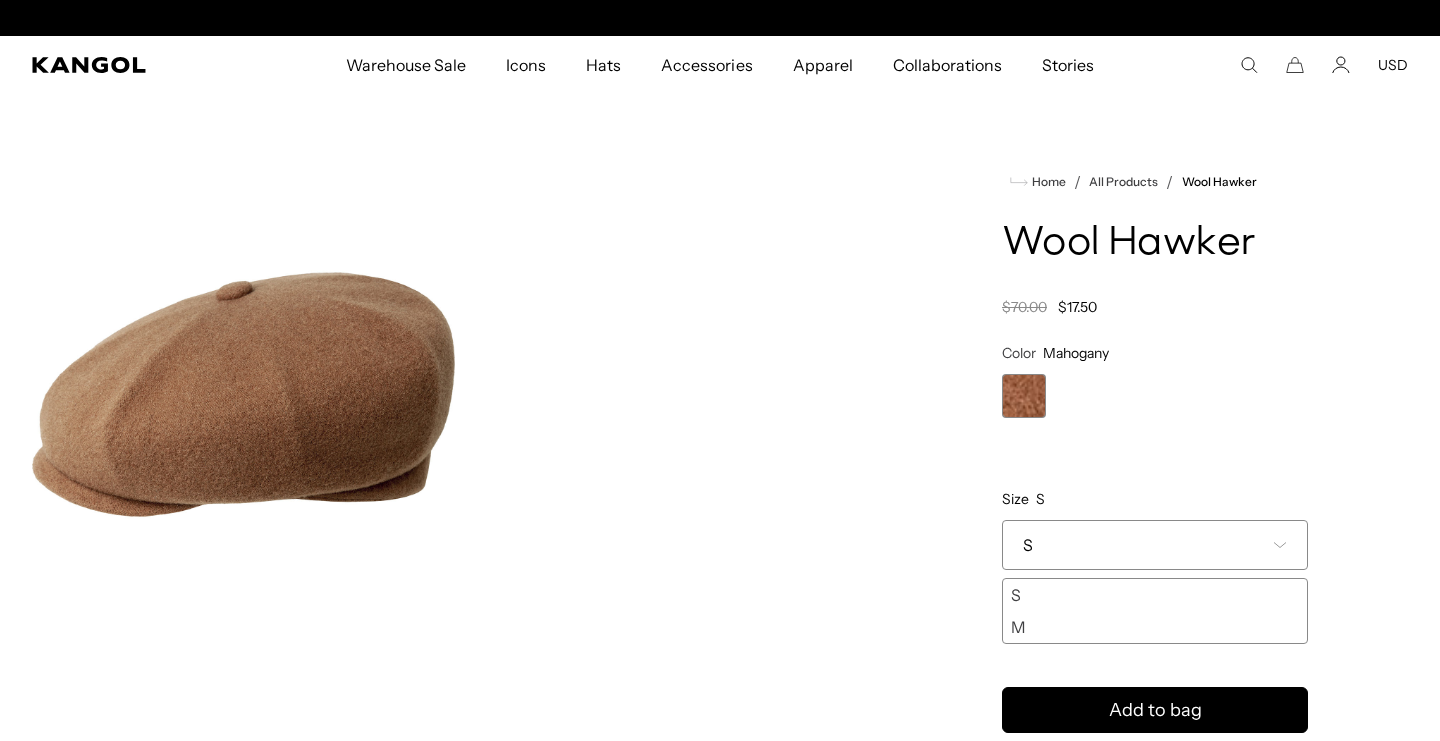 scroll, scrollTop: 0, scrollLeft: 0, axis: both 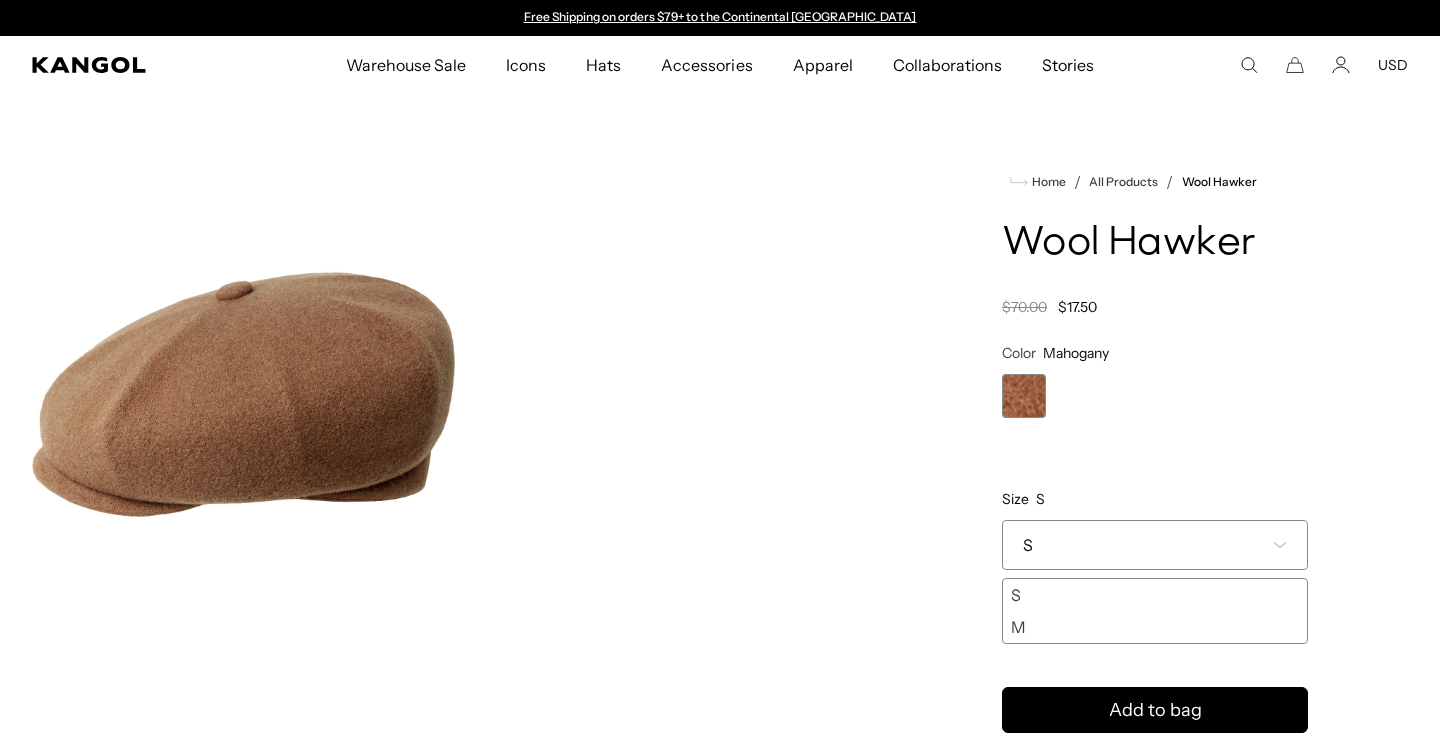 click on "Mahogany
Variant sold out or unavailable" at bounding box center (1155, 396) 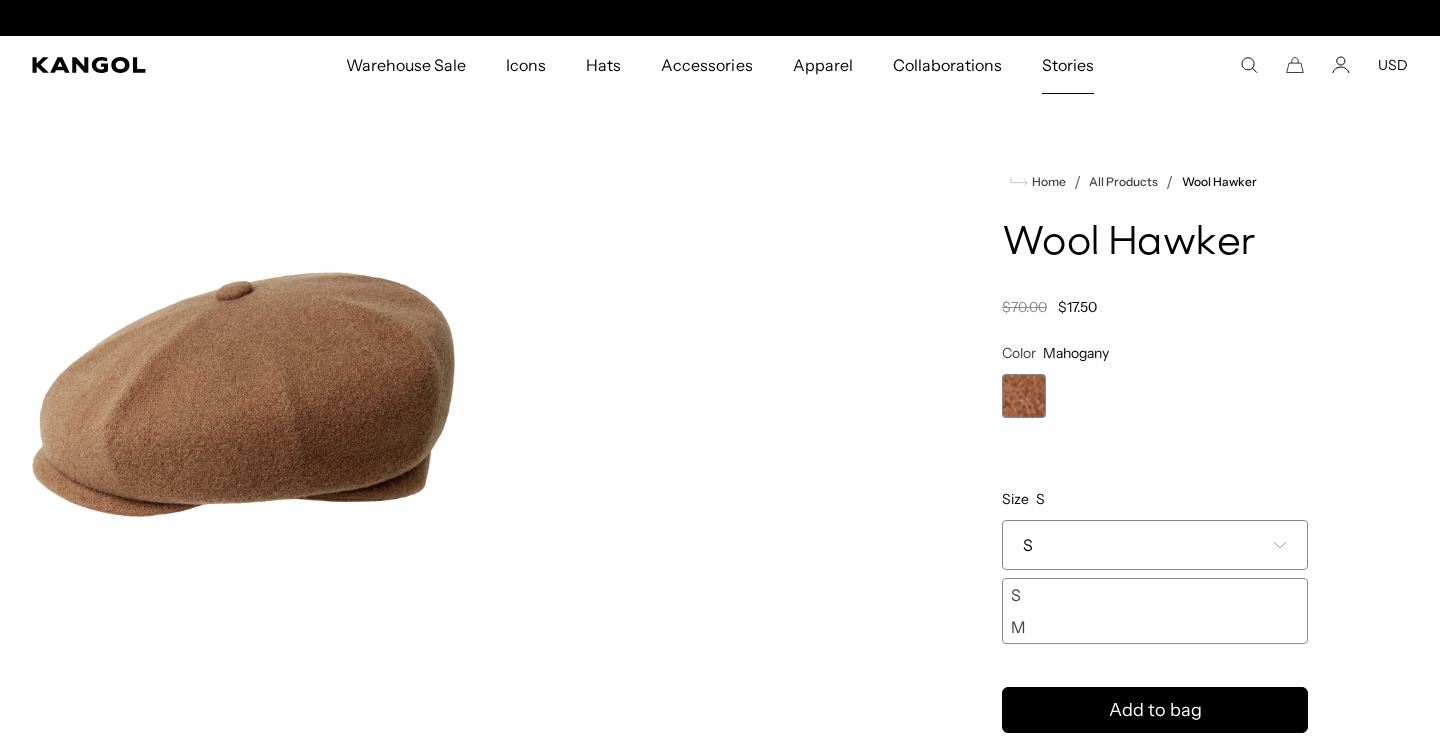 scroll, scrollTop: 0, scrollLeft: 412, axis: horizontal 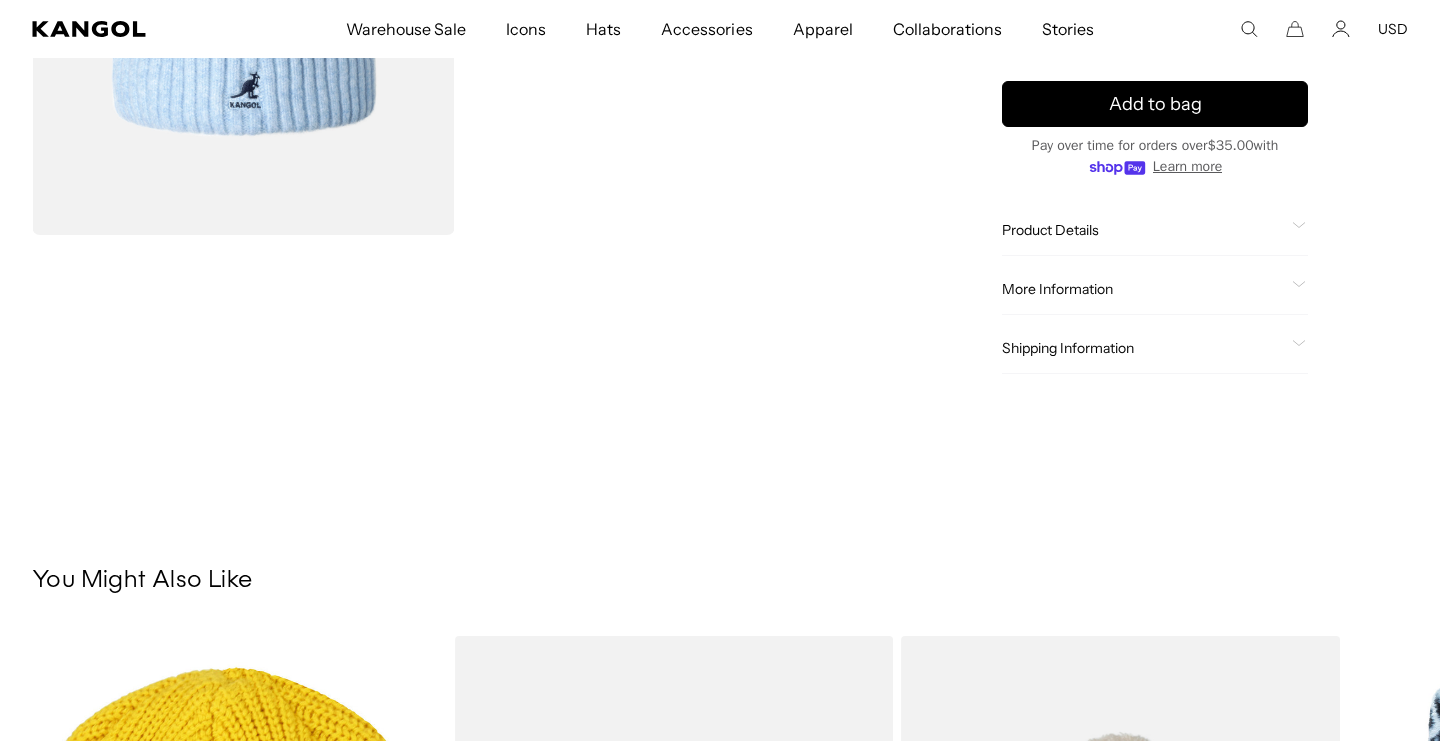 click on "Product Details
The Pompom Beanie is a warm cable knit cuffed beanie with a soft pompom on top. Its wool/acrylic/poly blend with a bit of stretch creates the perfect fit and coziness to wear all winter long. It is finished with our OG kangaroo embroidery logo at the front." 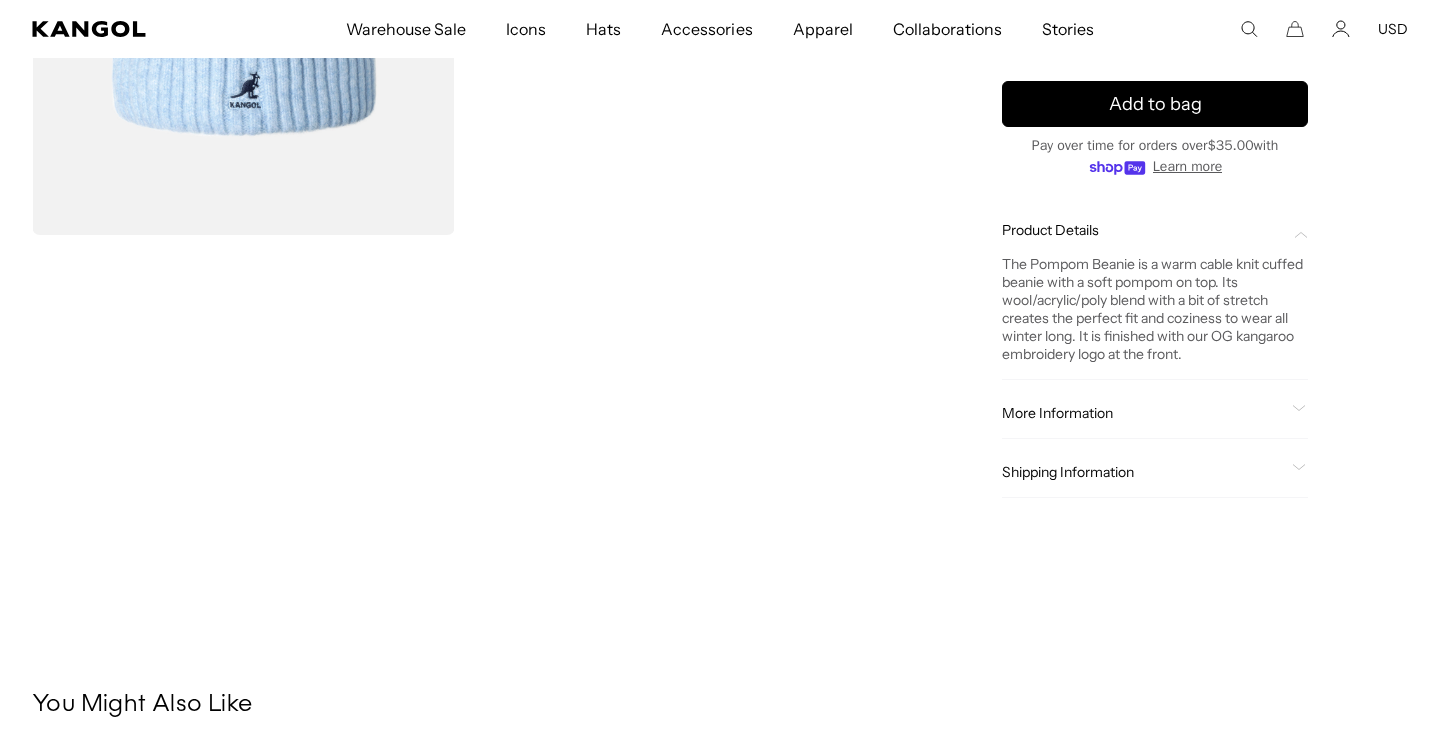 scroll, scrollTop: 0, scrollLeft: 412, axis: horizontal 